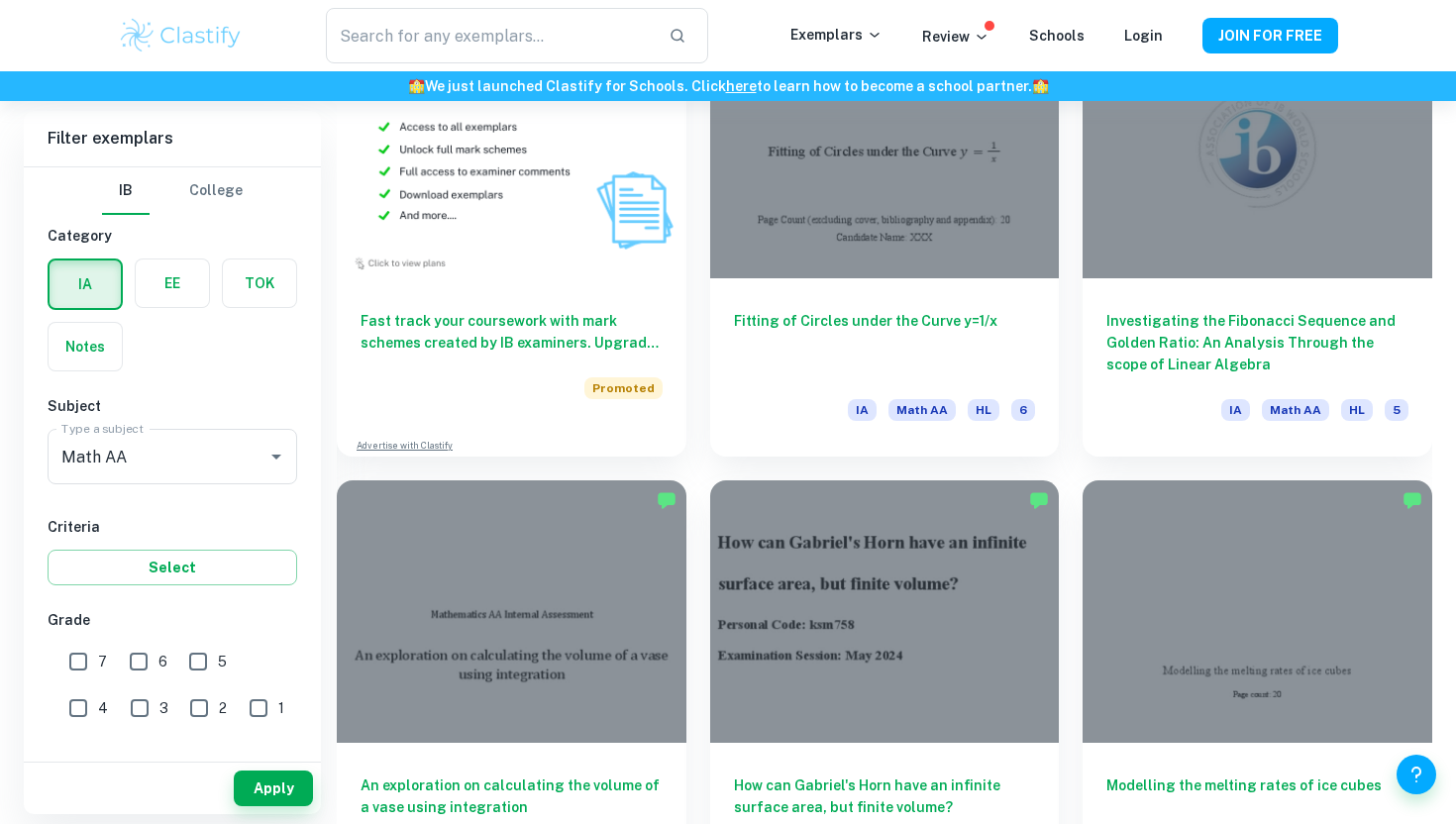 scroll, scrollTop: 1869, scrollLeft: 0, axis: vertical 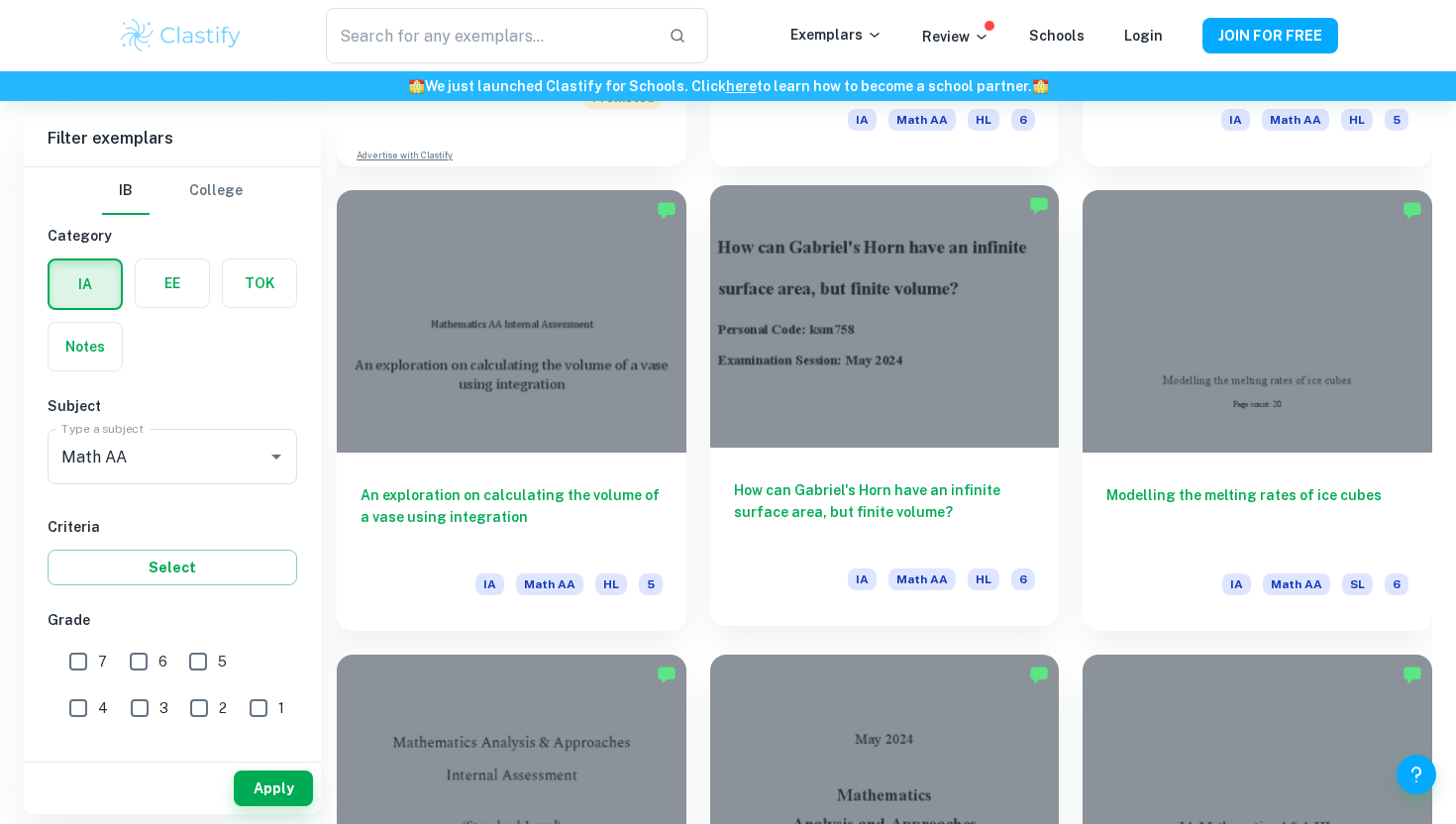 click at bounding box center (884, 316) 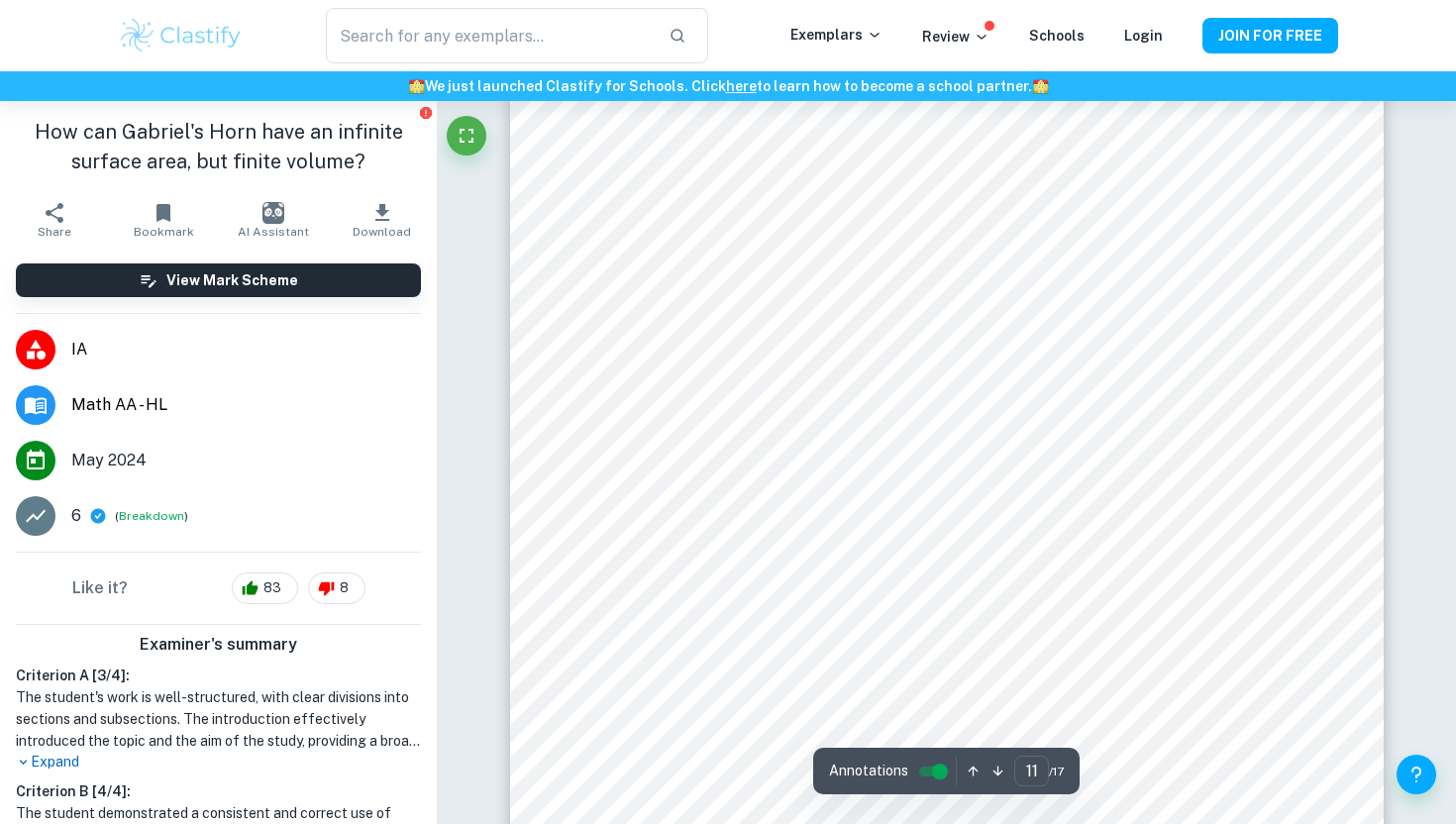 scroll, scrollTop: 11899, scrollLeft: 0, axis: vertical 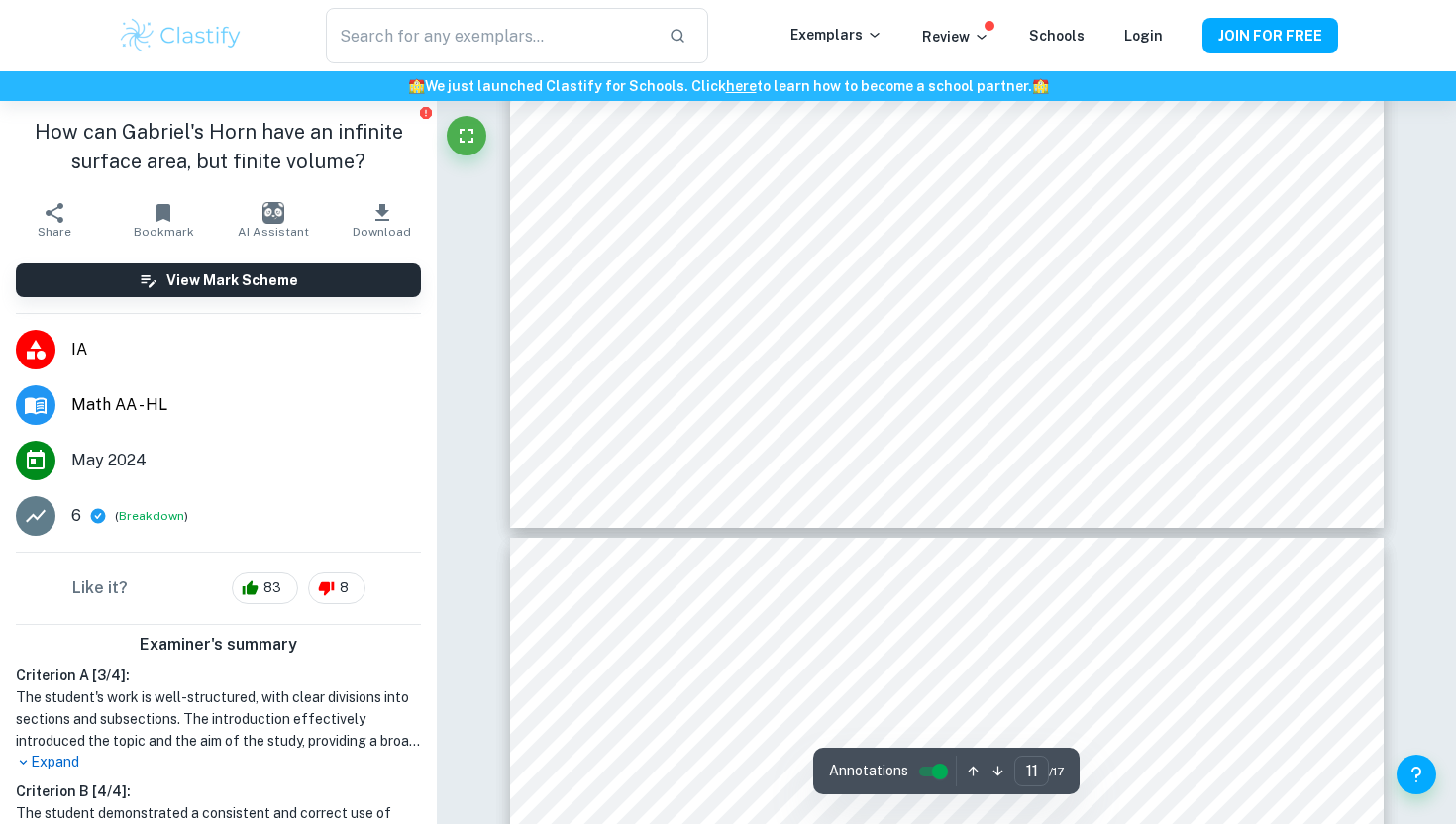 type on "12" 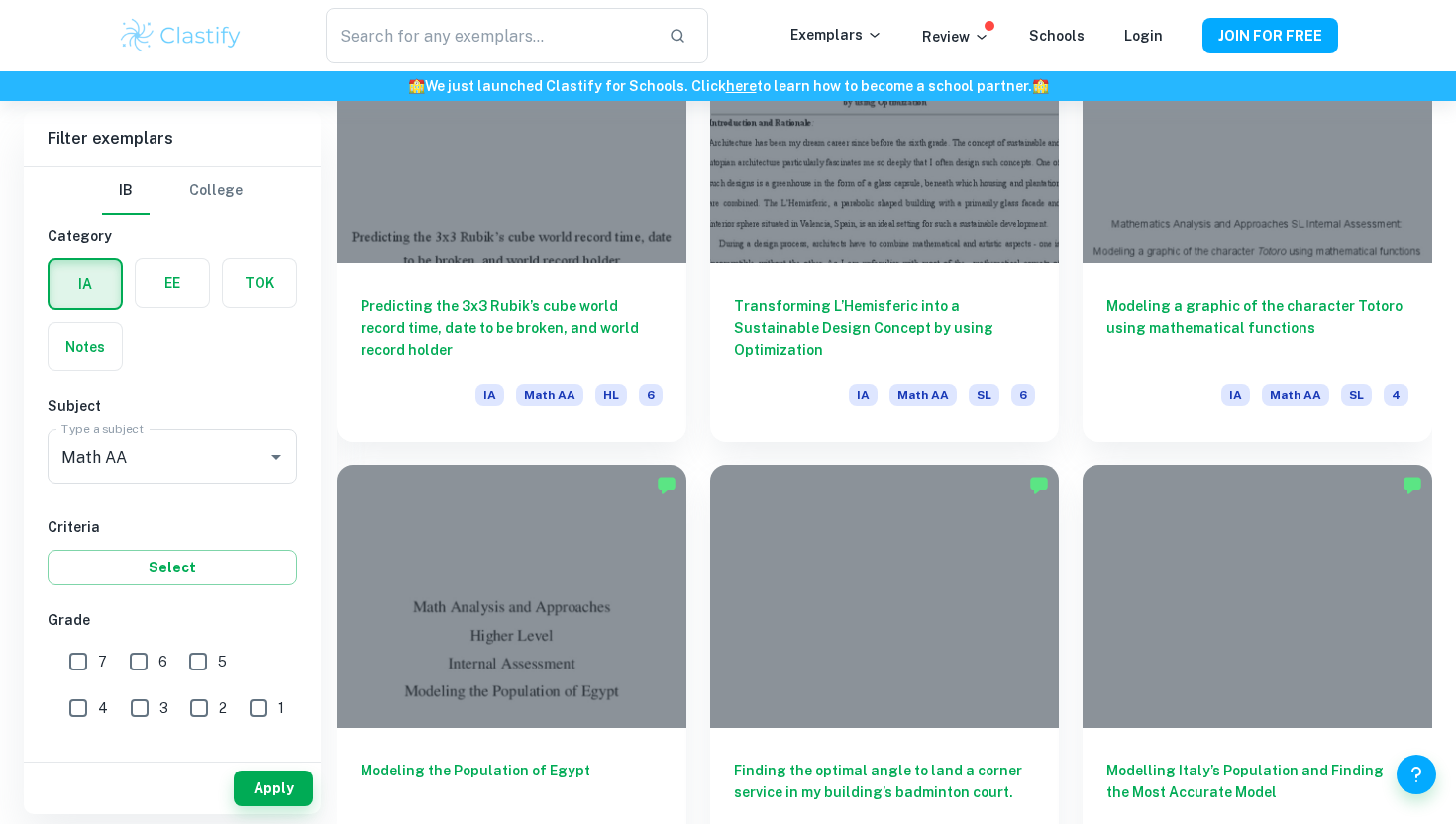 scroll, scrollTop: 4700, scrollLeft: 0, axis: vertical 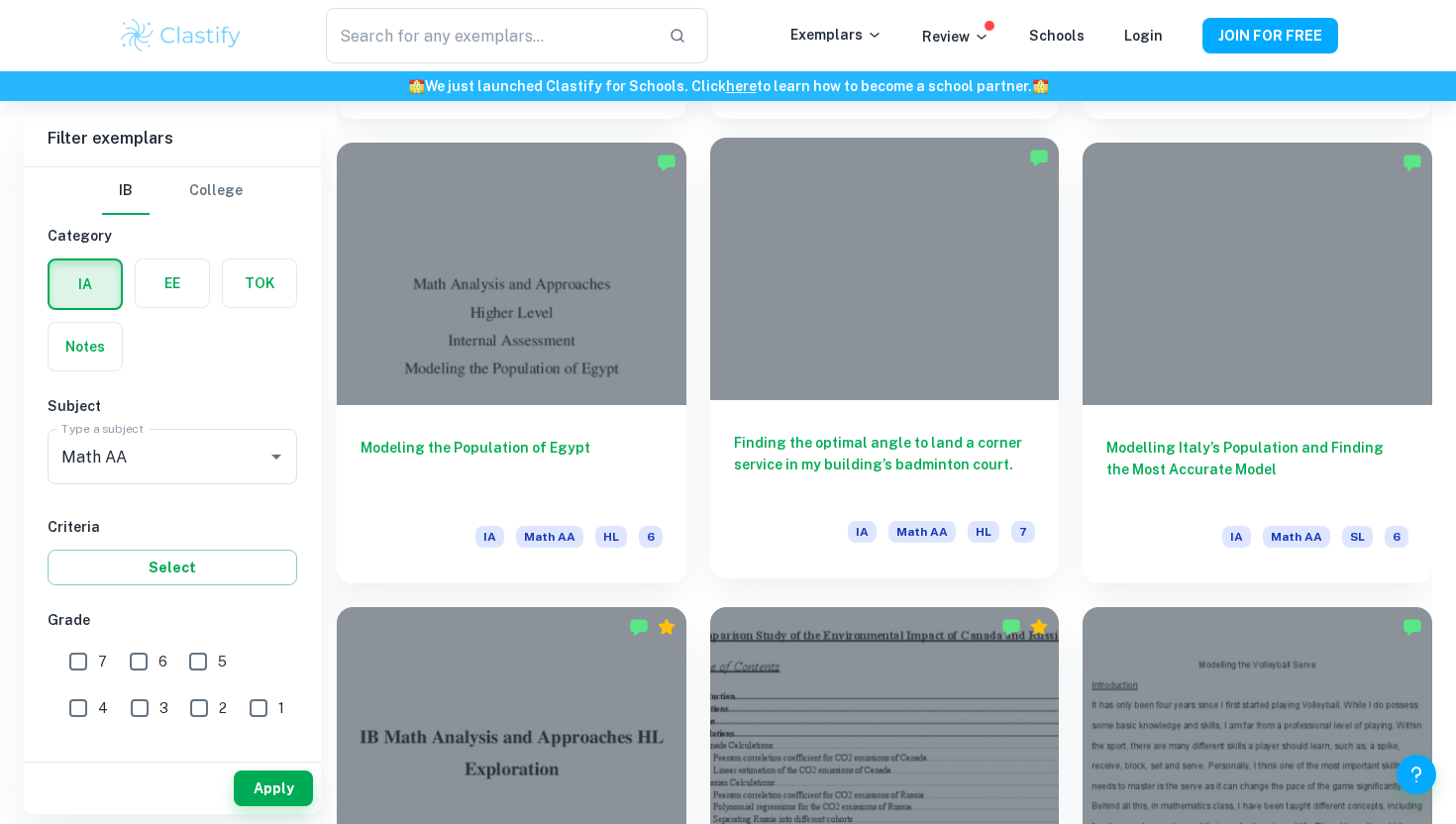click on "Finding the optimal angle to land a corner service in my building’s badminton court." at bounding box center (884, 464) 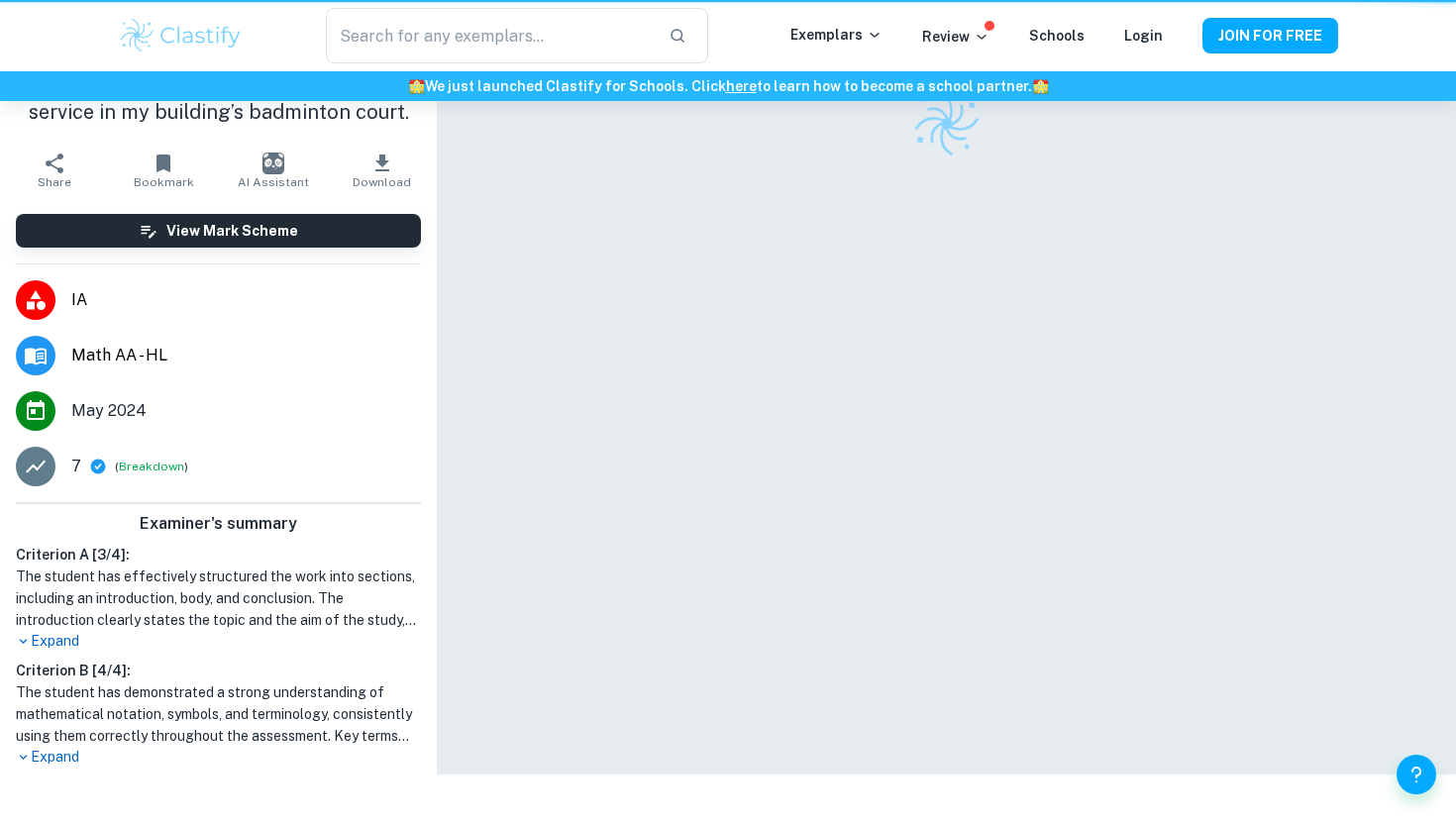 scroll, scrollTop: 0, scrollLeft: 0, axis: both 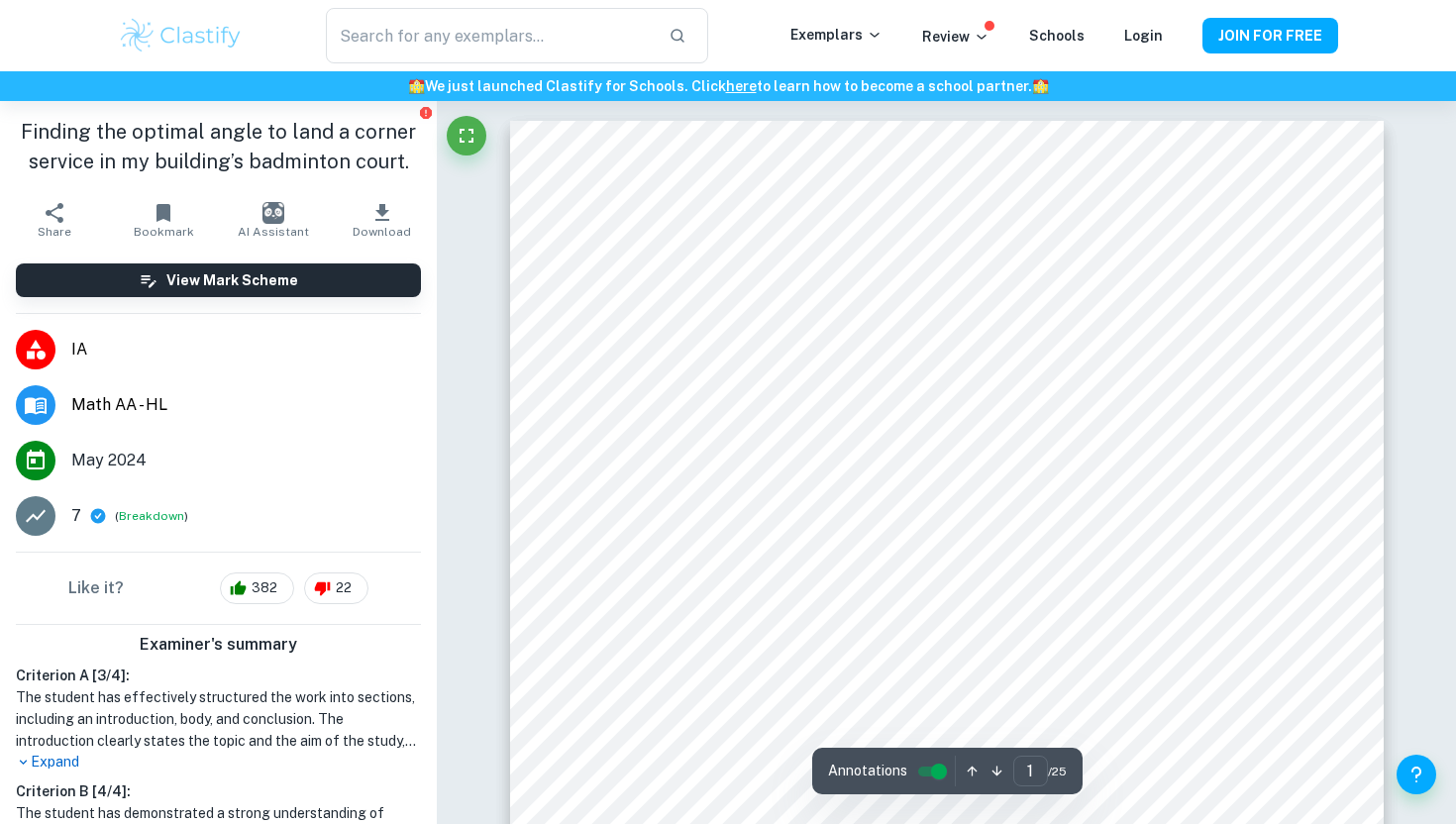 type on "2" 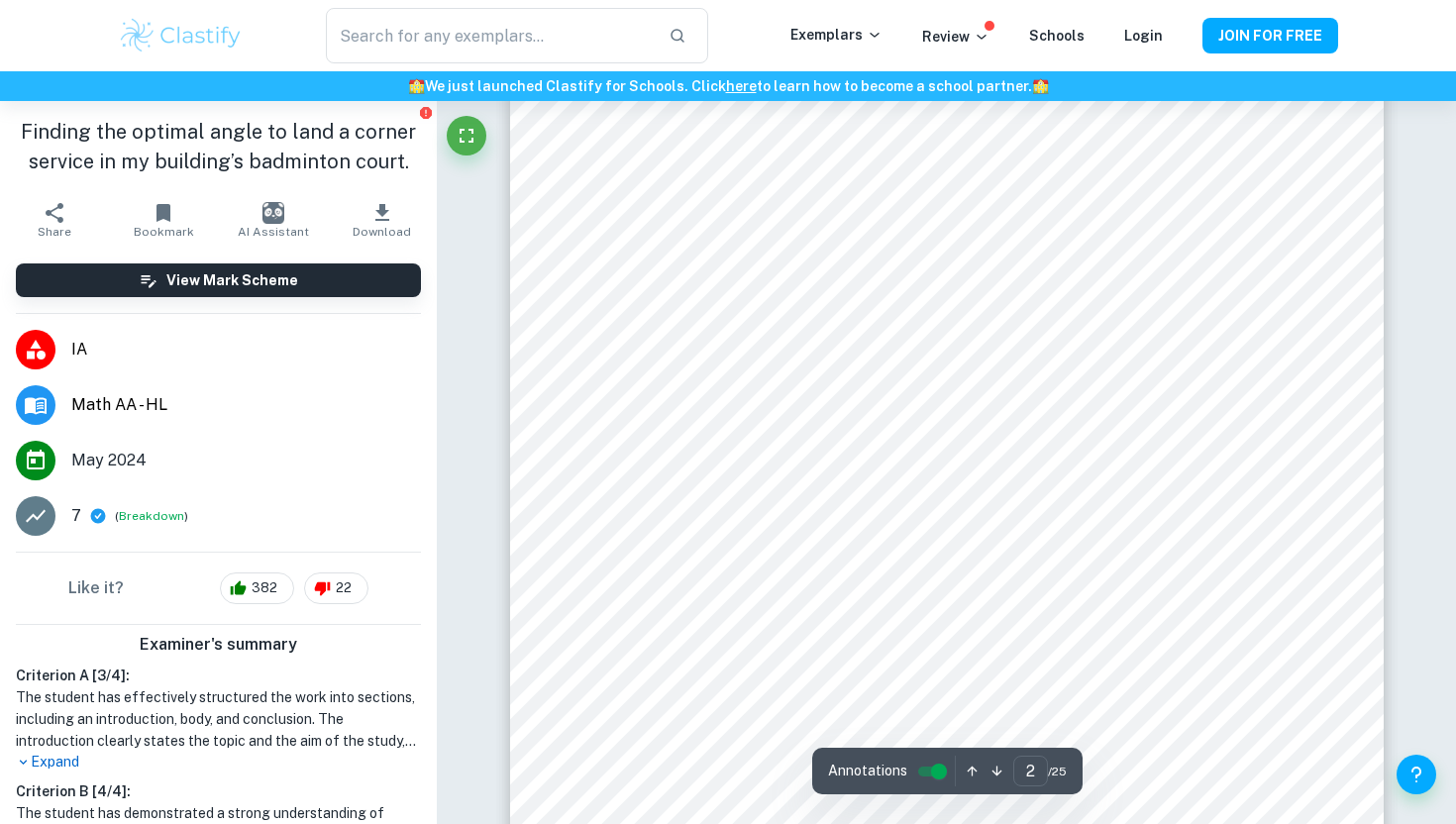 scroll, scrollTop: 1270, scrollLeft: 0, axis: vertical 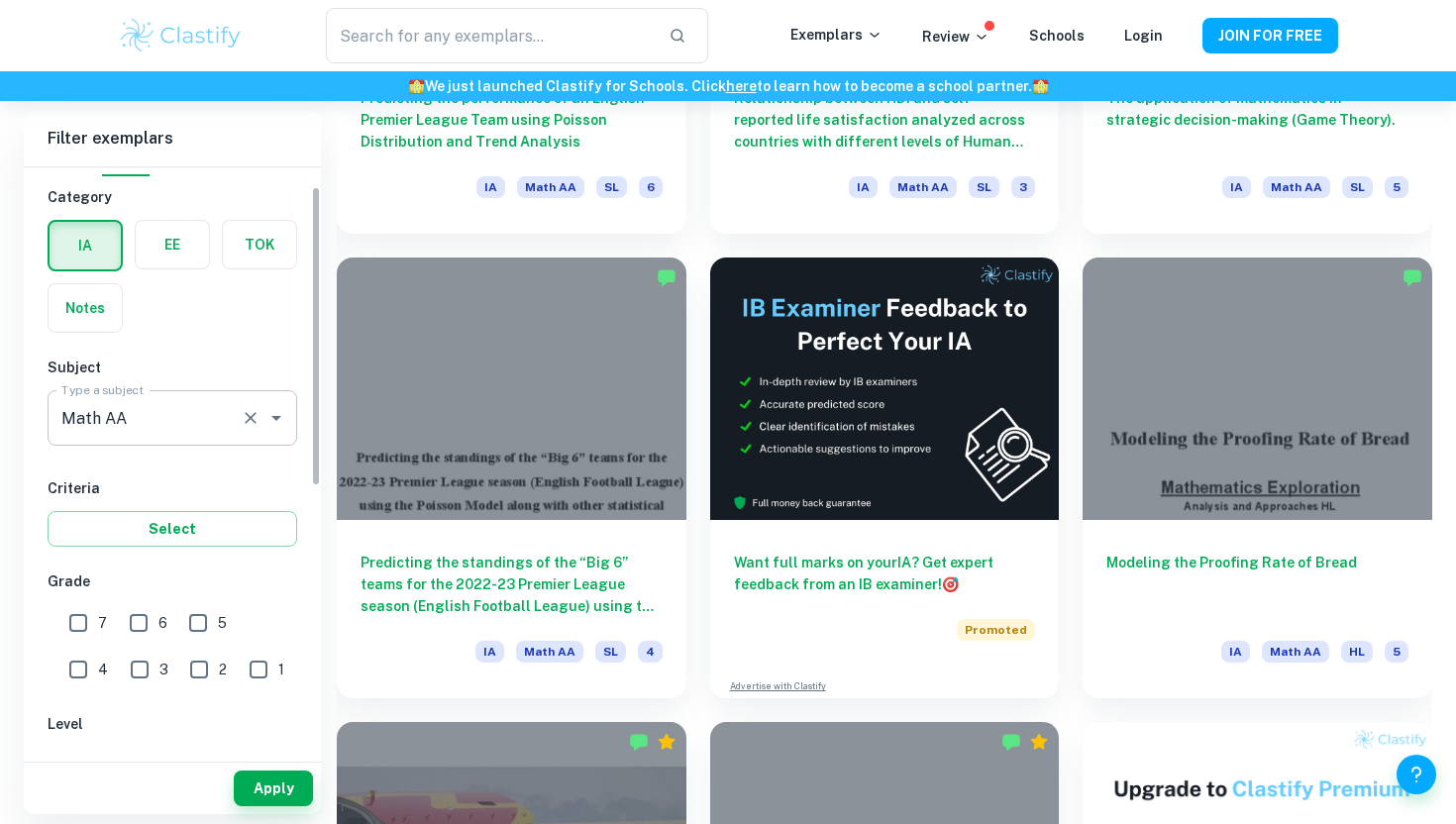 click on "Math AA" at bounding box center [145, 418] 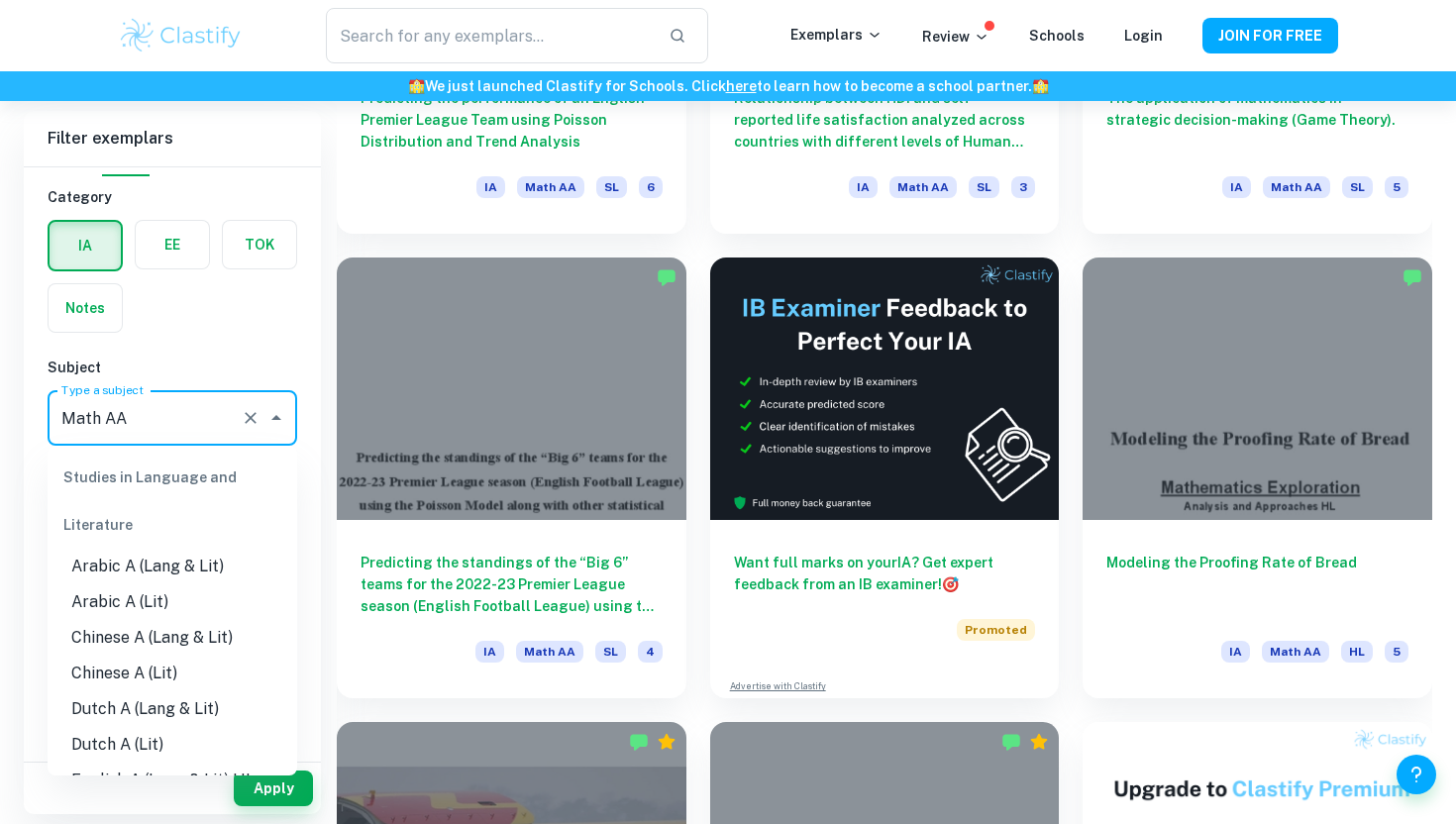 scroll, scrollTop: 2459, scrollLeft: 0, axis: vertical 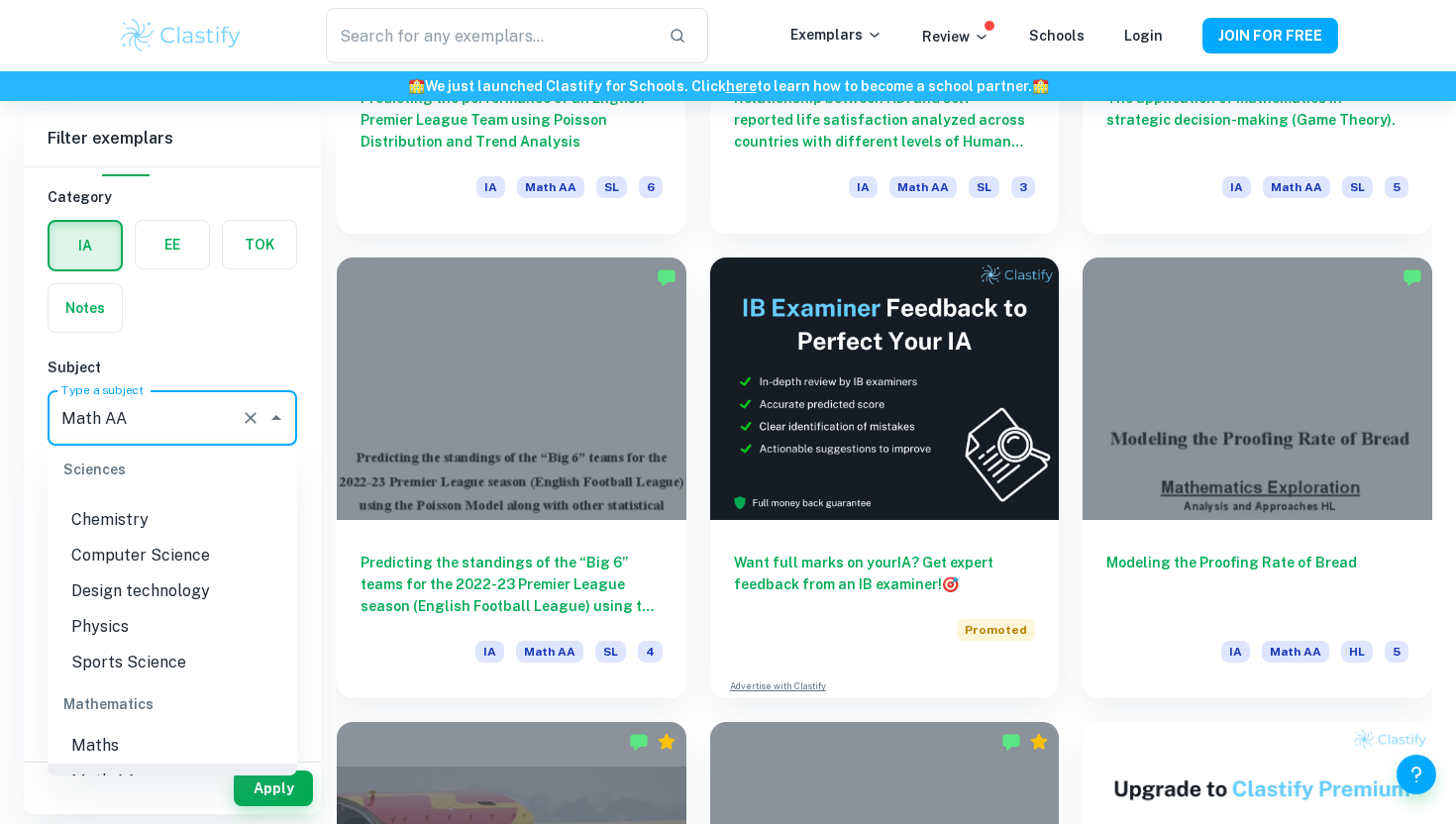 click on "IB College Category IA EE TOK Notes Subject Type a subject Math AA Type a subject Criteria Select Grade 7 6 5 4 3 2 1 Level HL SL Session May 2026 May 2025 November 2024 May 2024 November 2023 May 2023 November 2022 May 2022 November 2021 May 2021 Other" at bounding box center (172, 701) 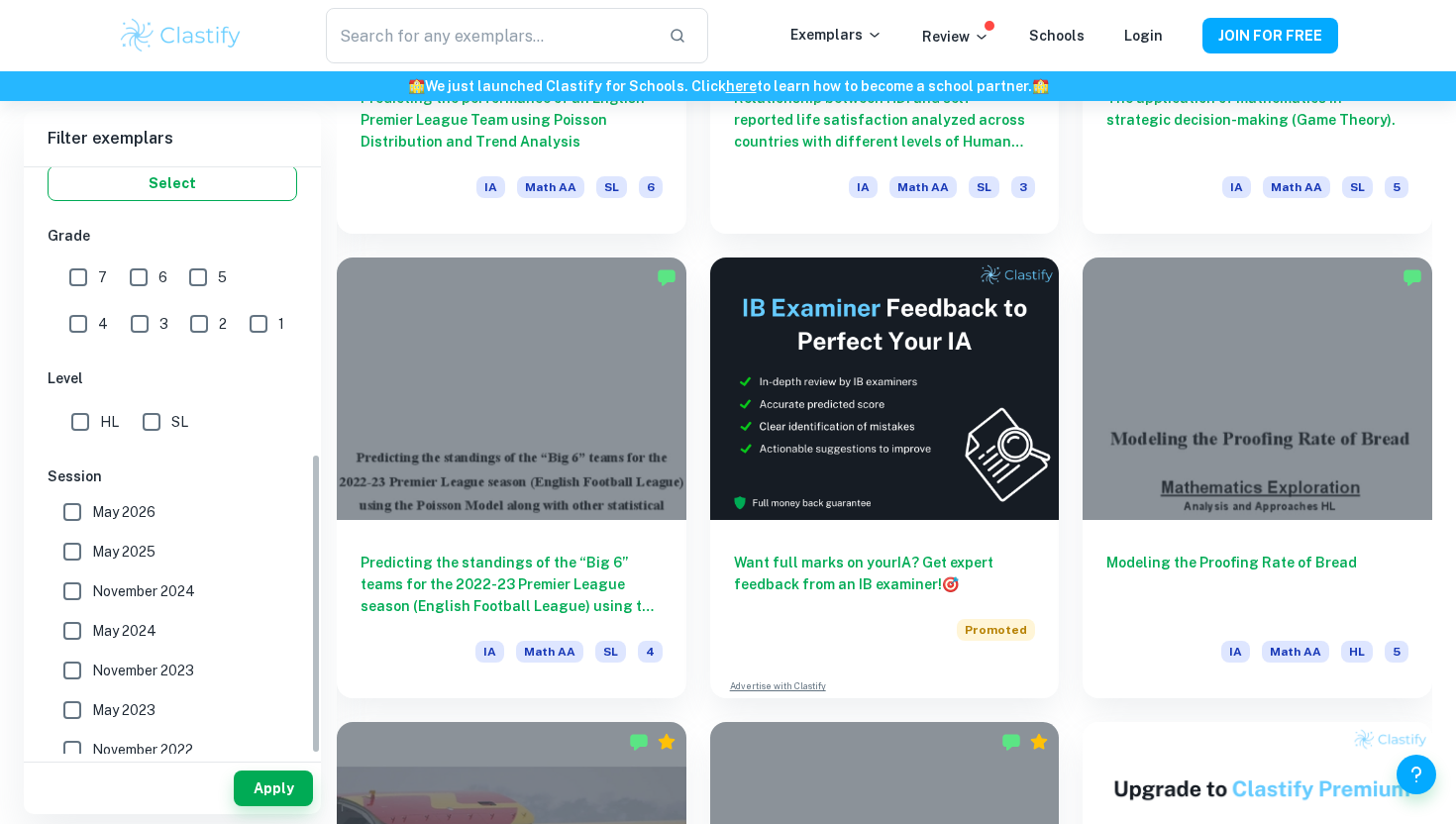 scroll, scrollTop: 559, scrollLeft: 0, axis: vertical 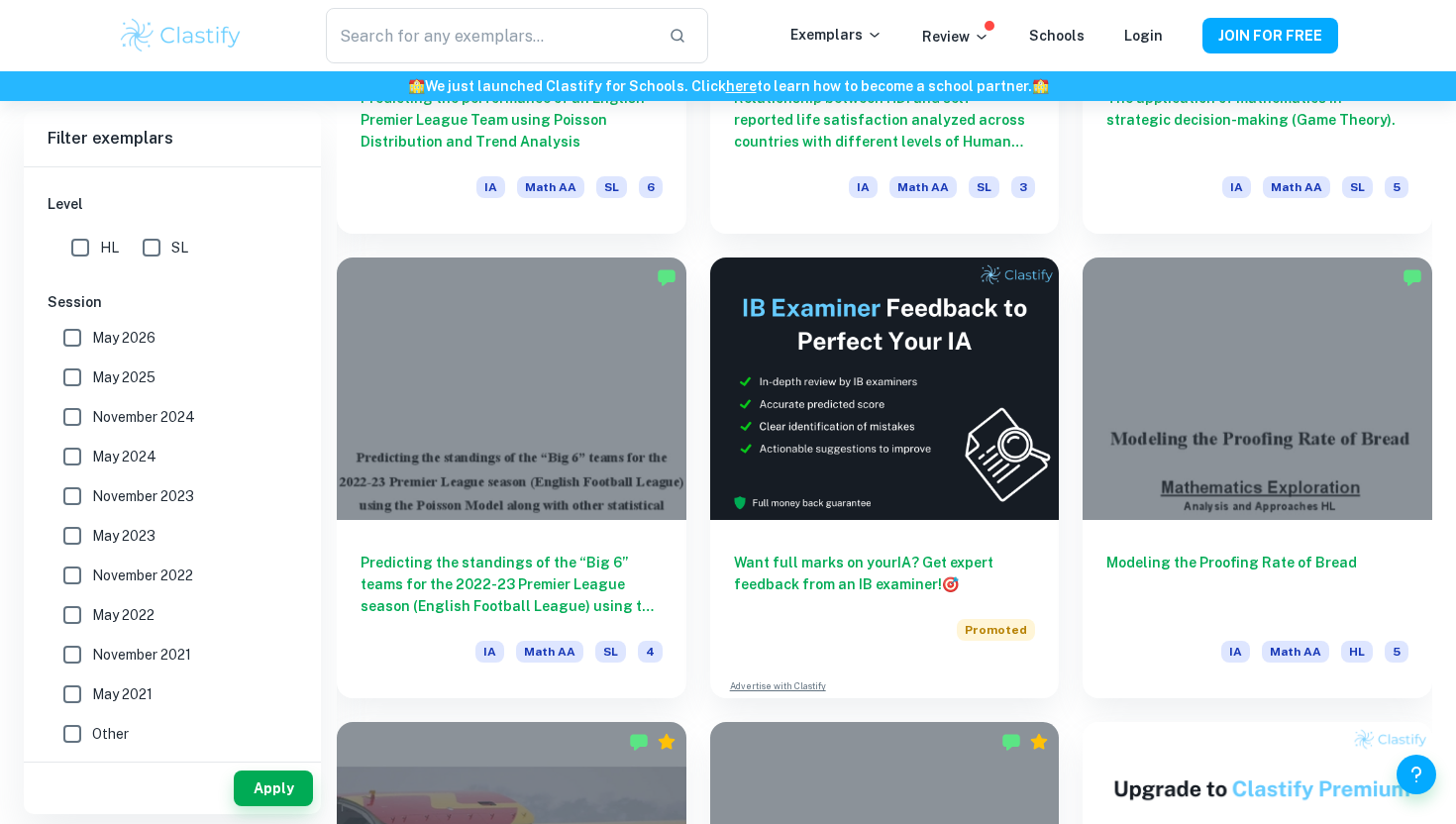 click on "HL" at bounding box center (80, 248) 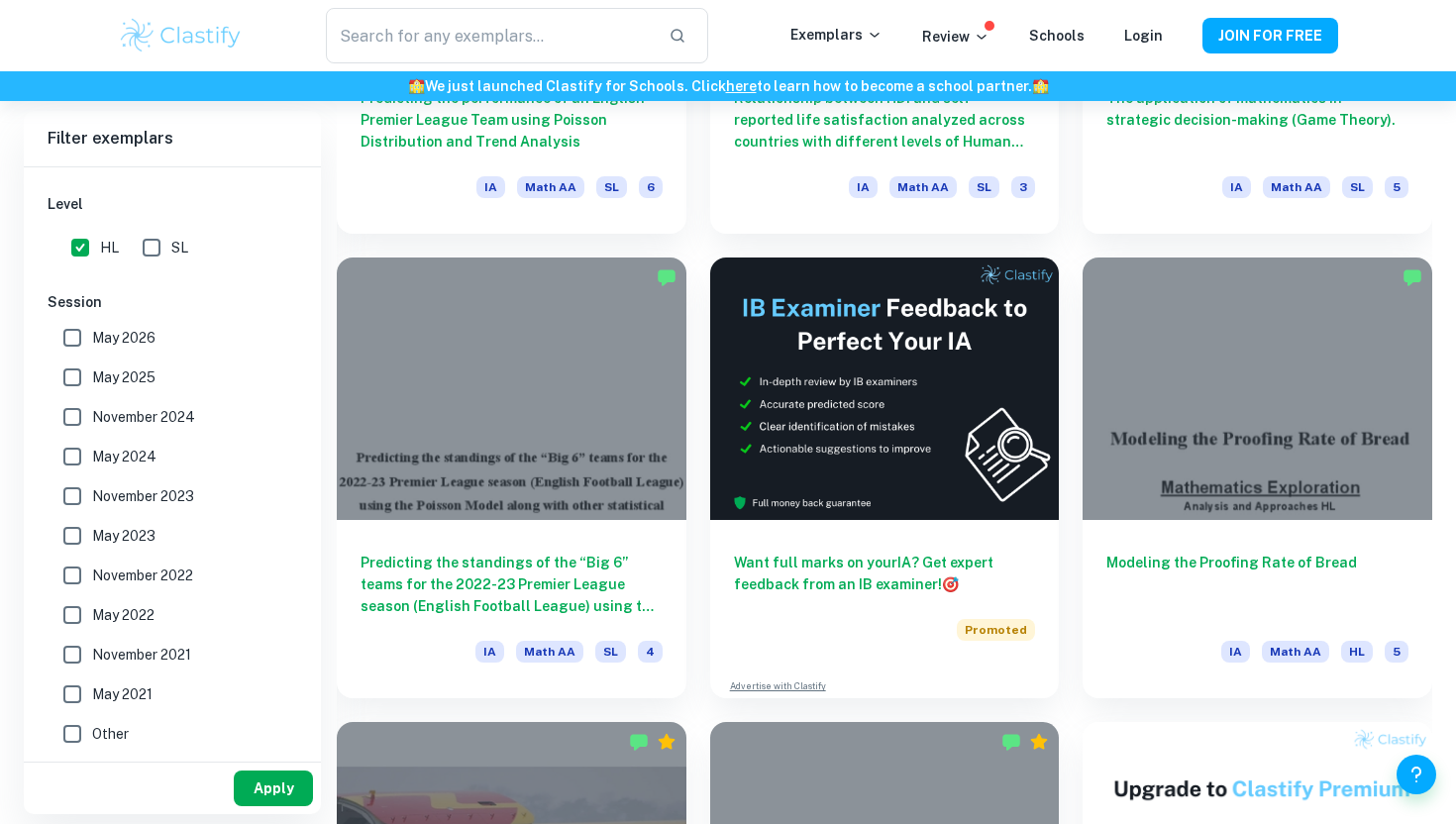 click on "Apply" at bounding box center (273, 788) 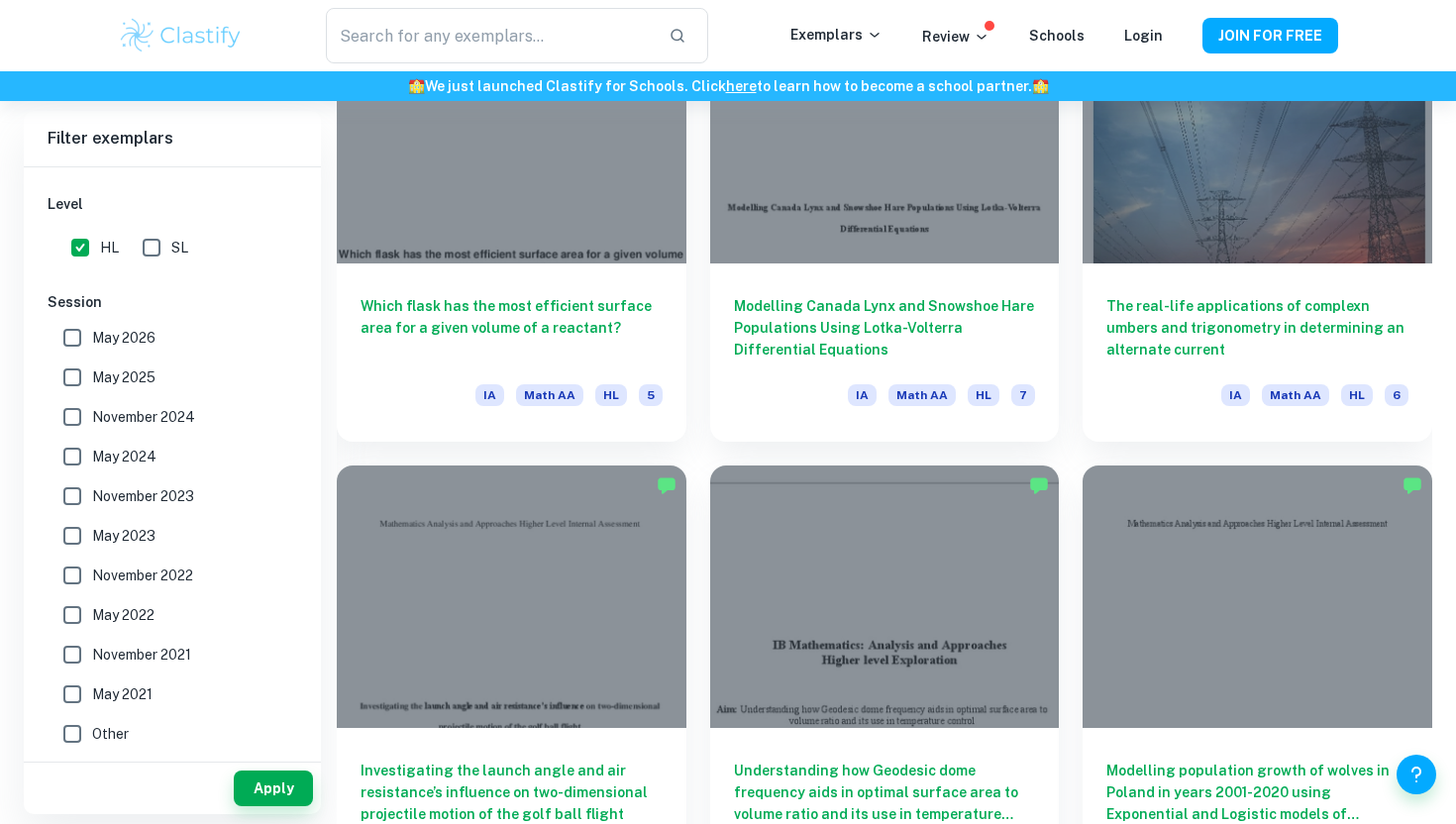 scroll, scrollTop: 14452, scrollLeft: 0, axis: vertical 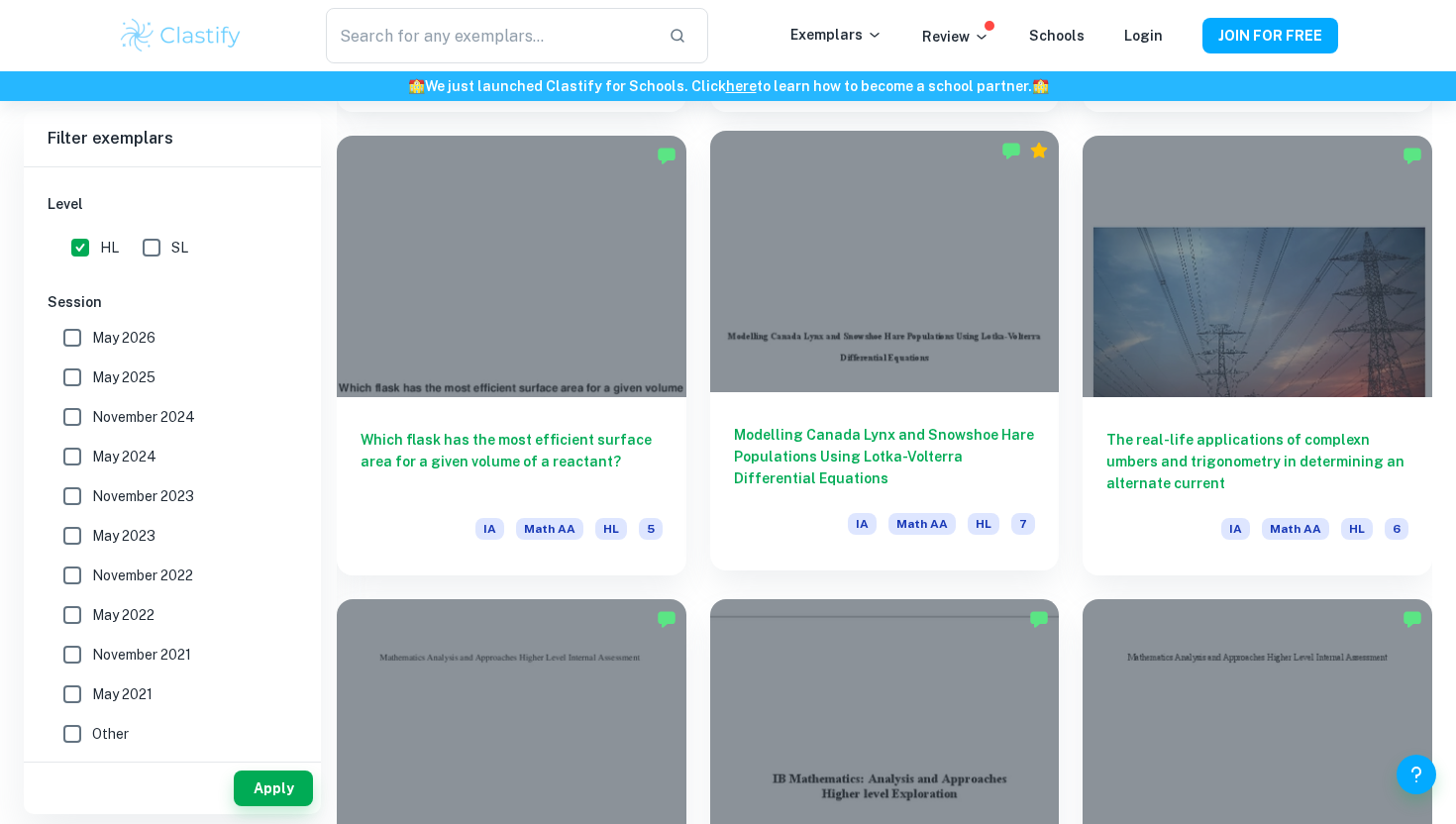 click at bounding box center [884, 261] 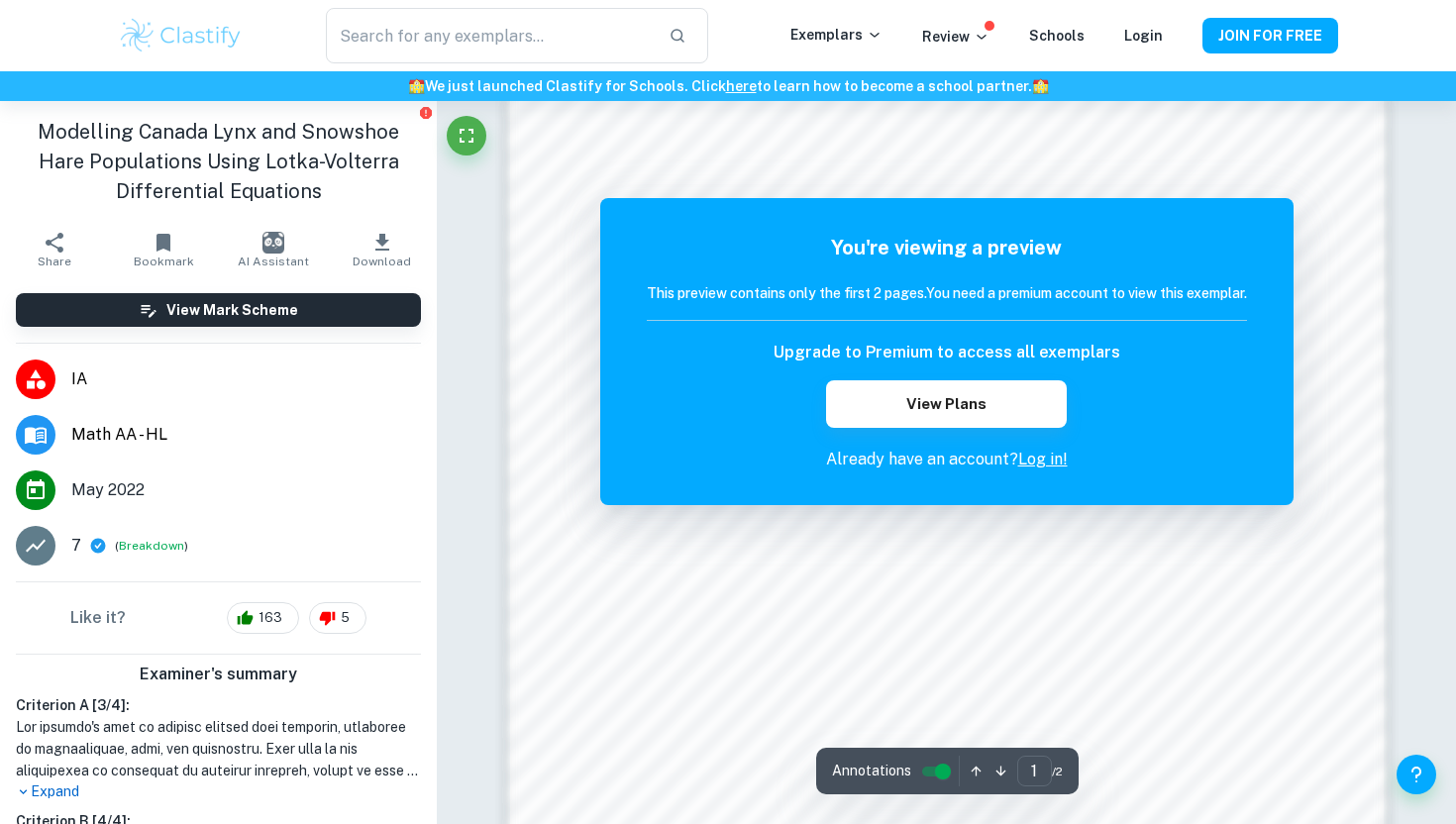 scroll, scrollTop: 1405, scrollLeft: 0, axis: vertical 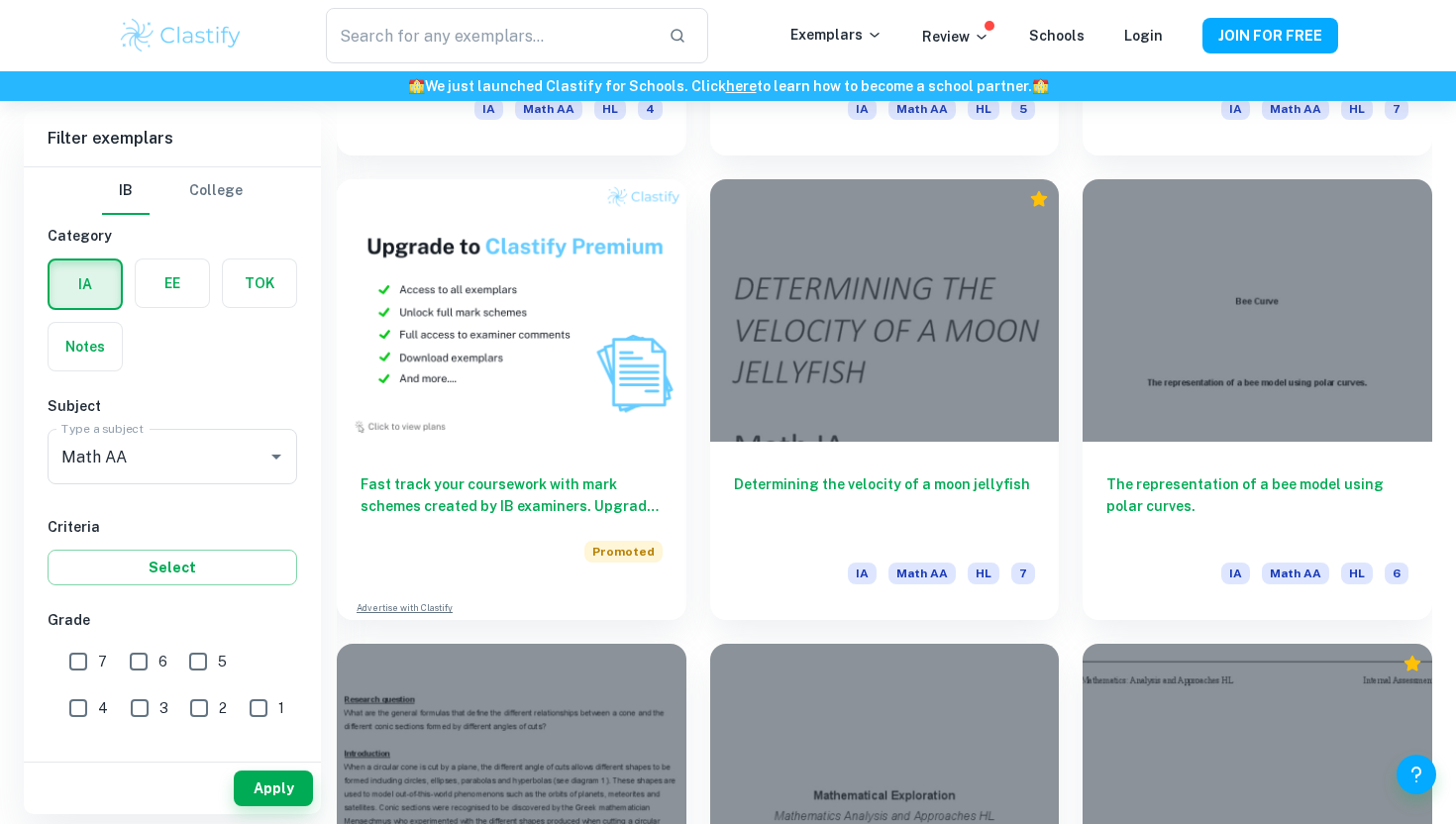click on "7" at bounding box center [78, 662] 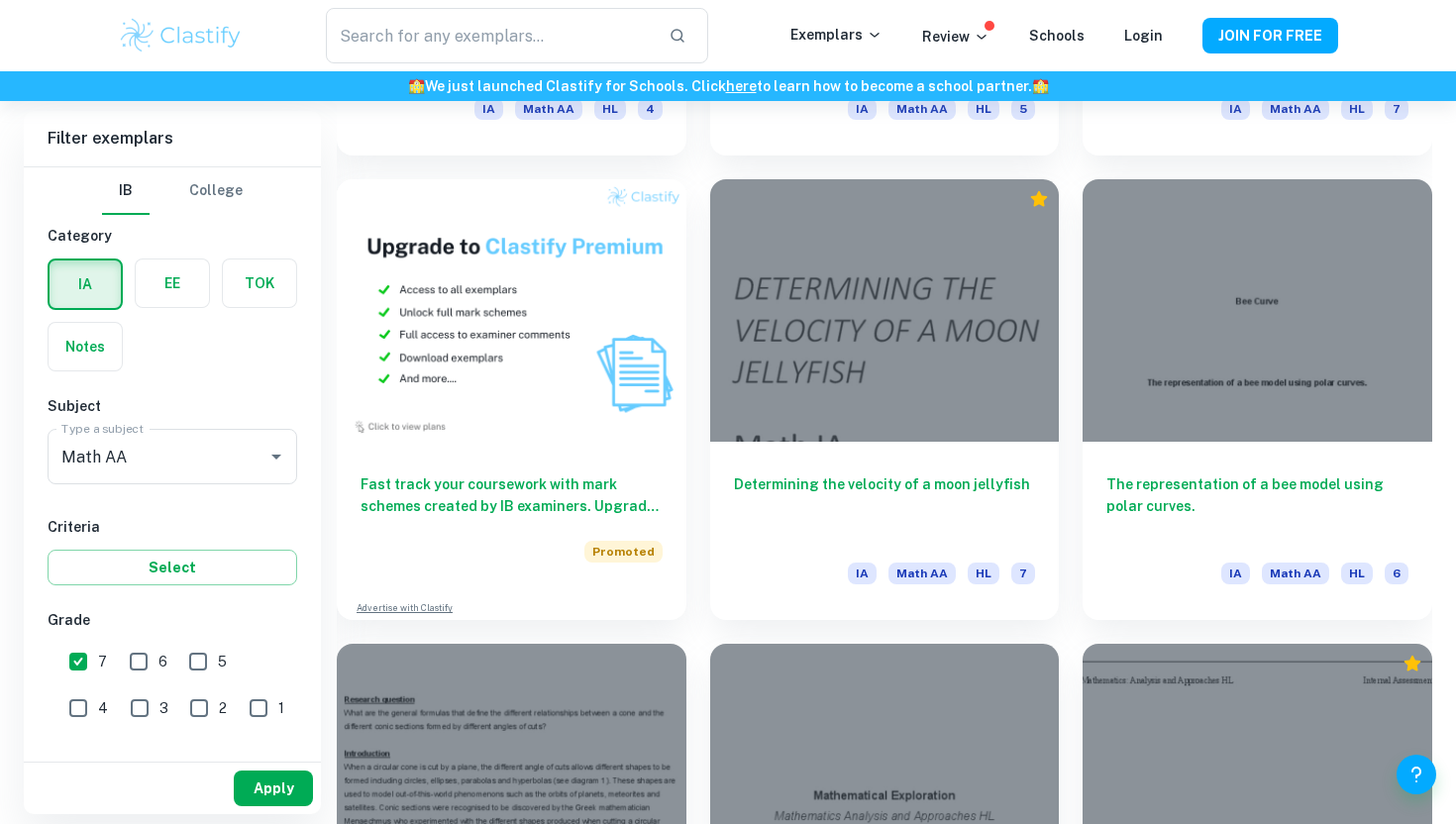click on "Apply" at bounding box center (273, 788) 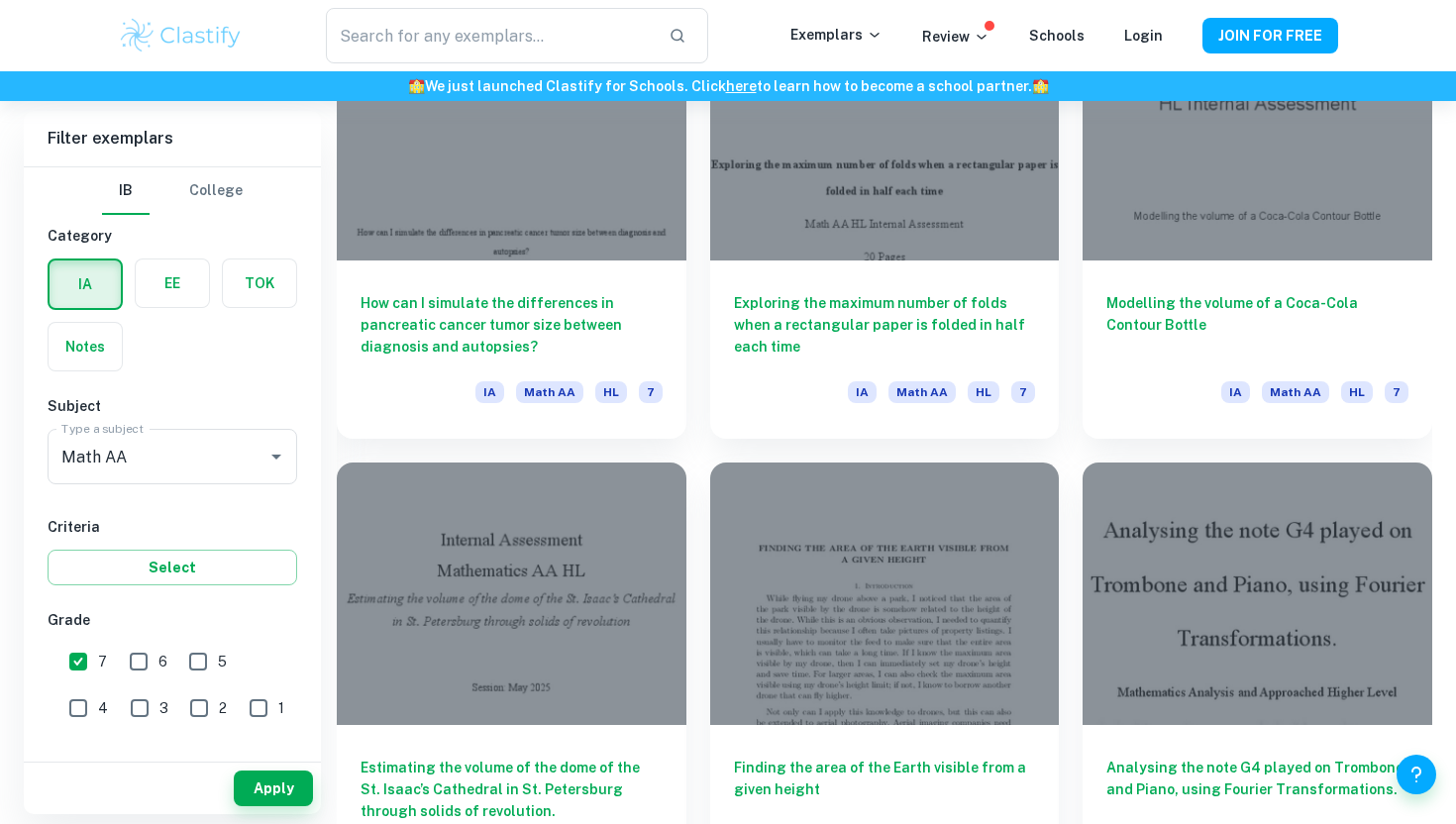 scroll, scrollTop: 4366, scrollLeft: 0, axis: vertical 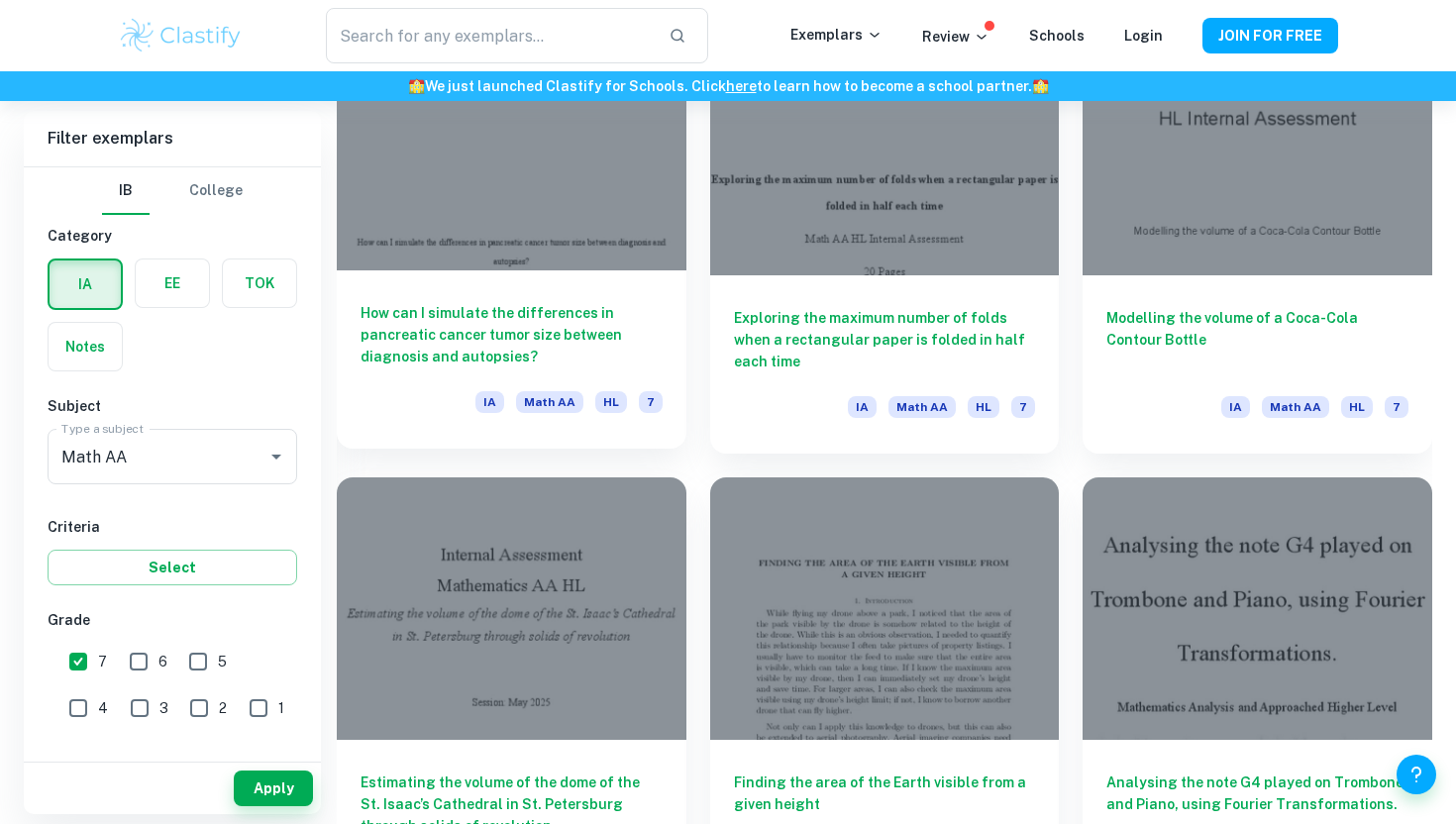 click at bounding box center (511, 140) 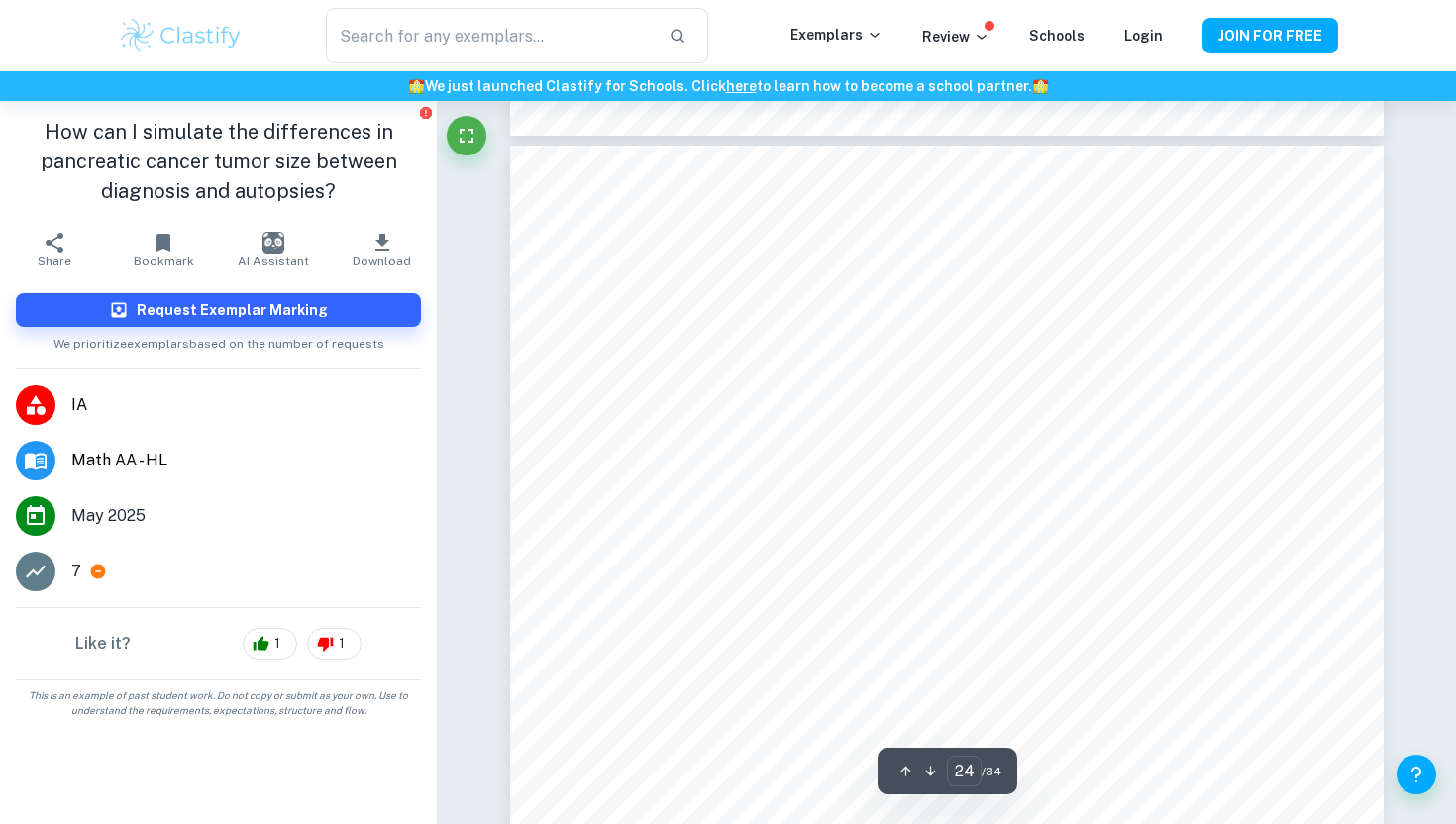 scroll, scrollTop: 28144, scrollLeft: 0, axis: vertical 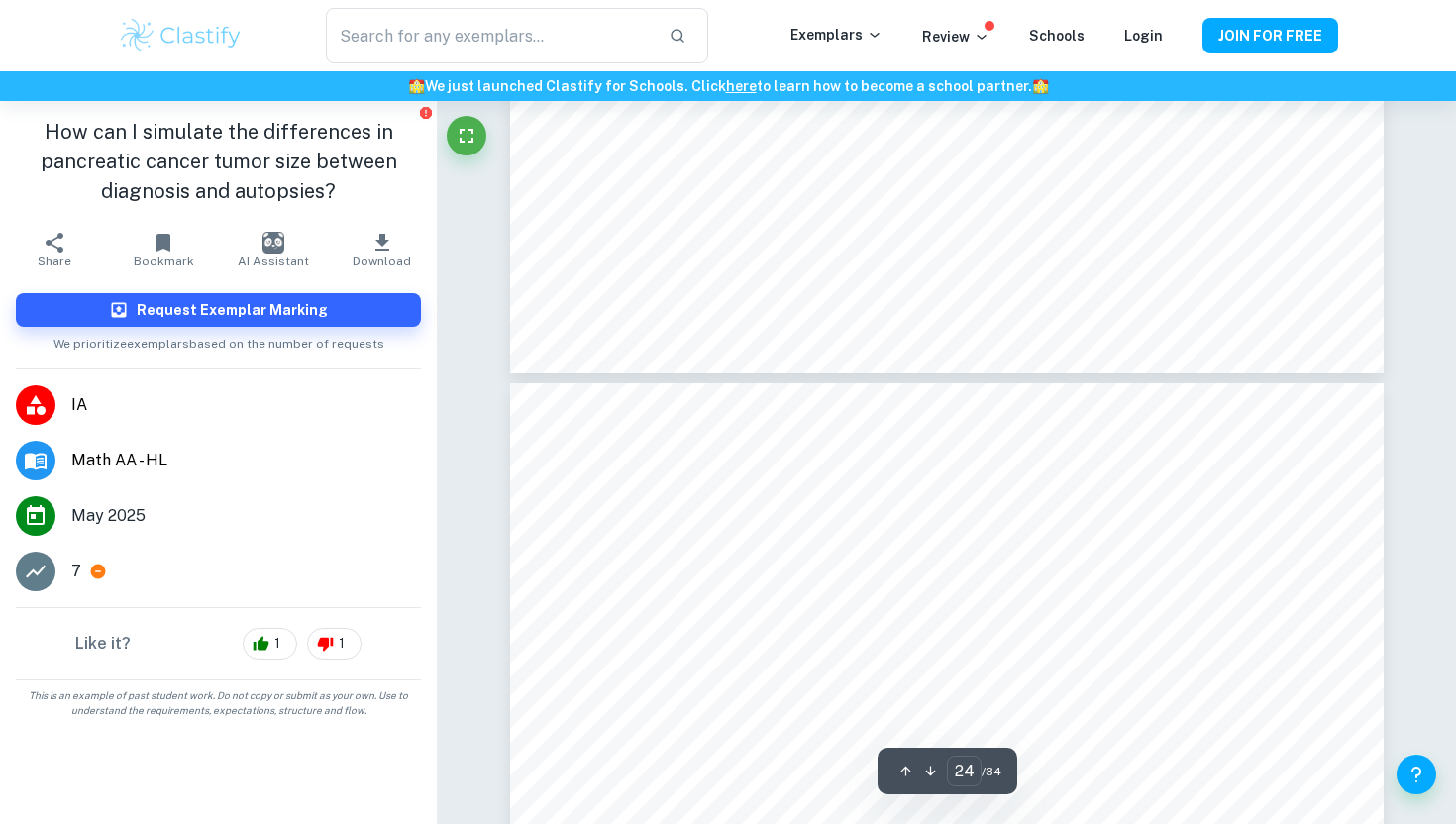 type on "25" 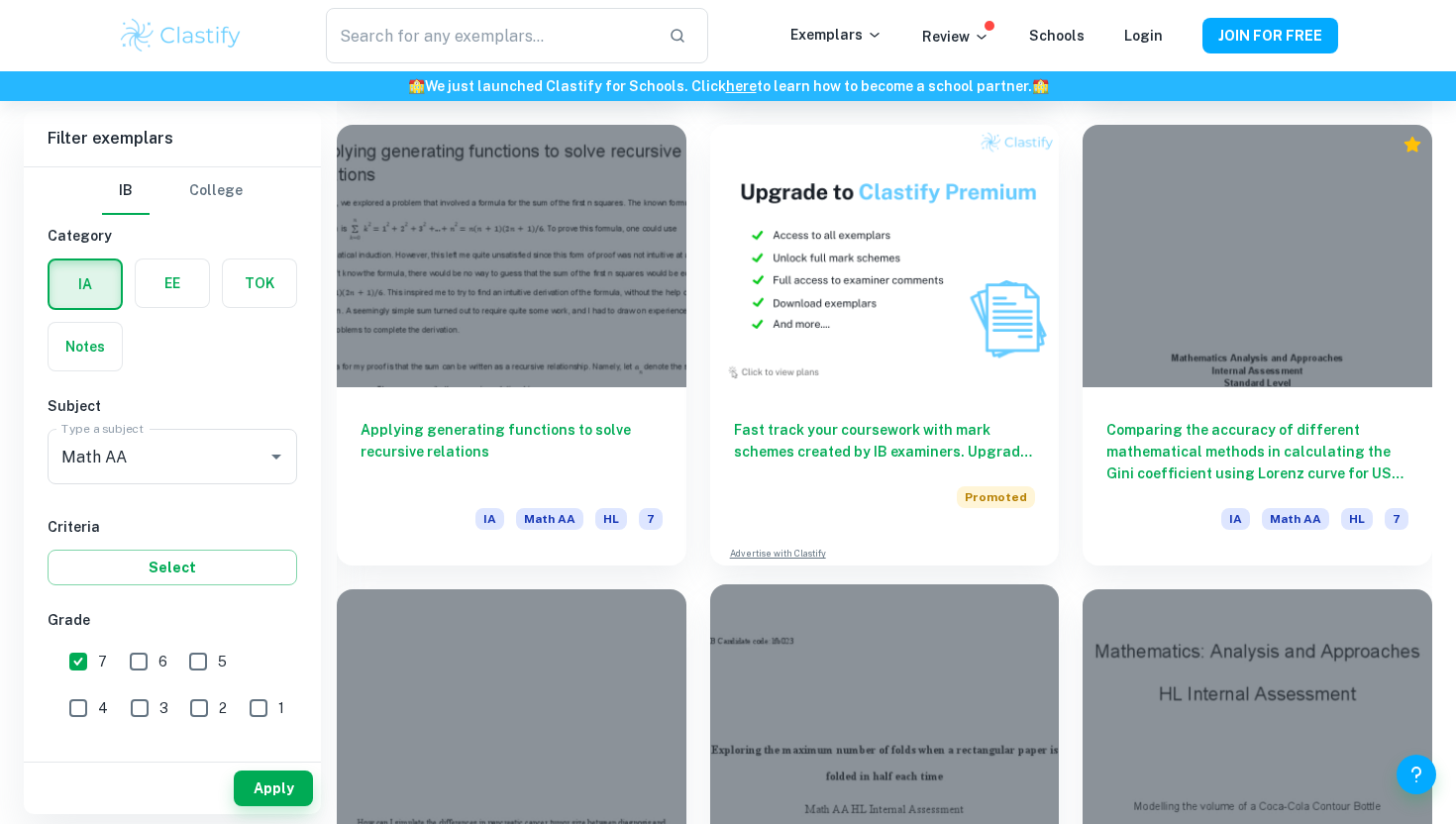 scroll, scrollTop: 3785, scrollLeft: 0, axis: vertical 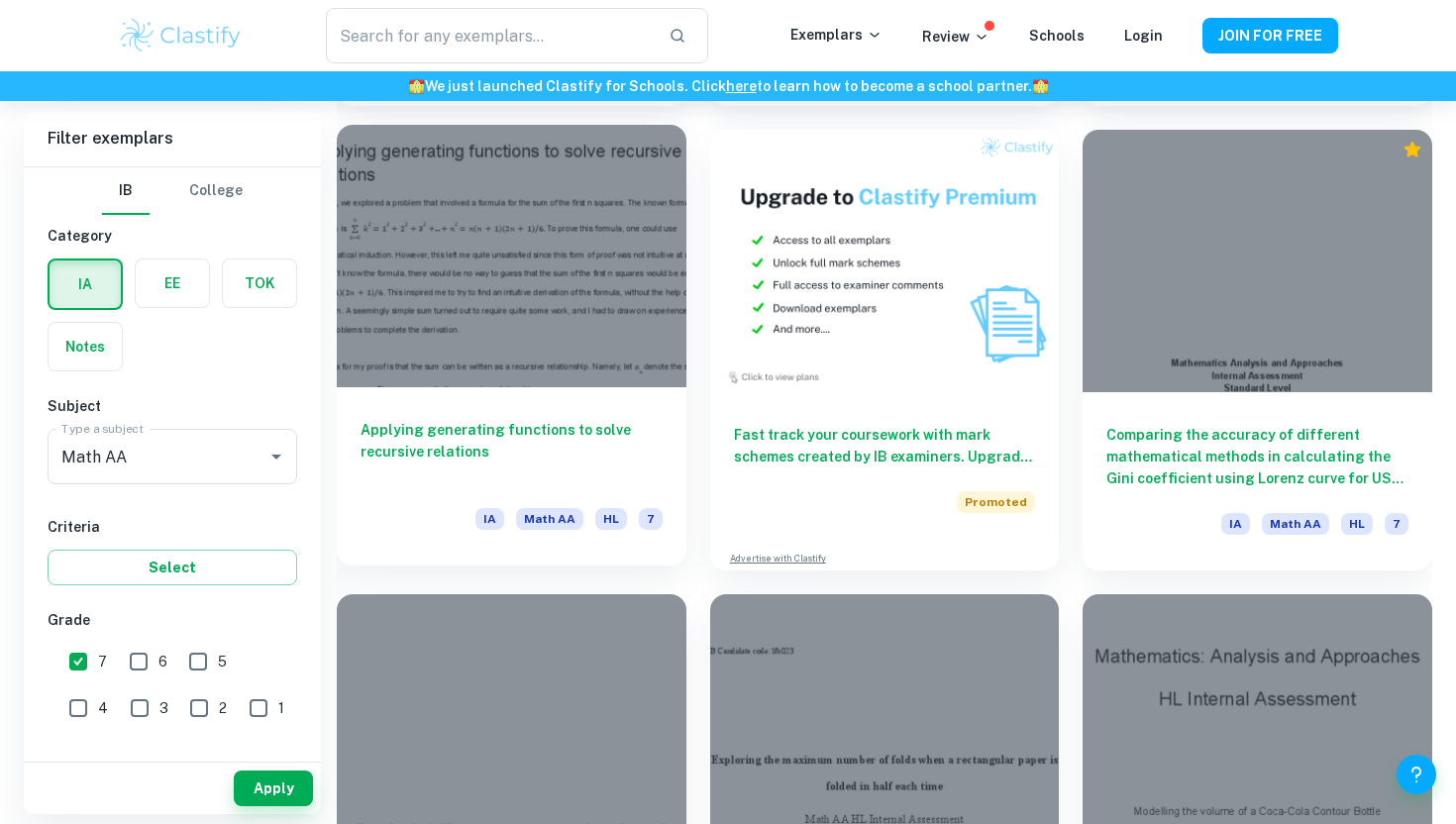 click at bounding box center [511, 256] 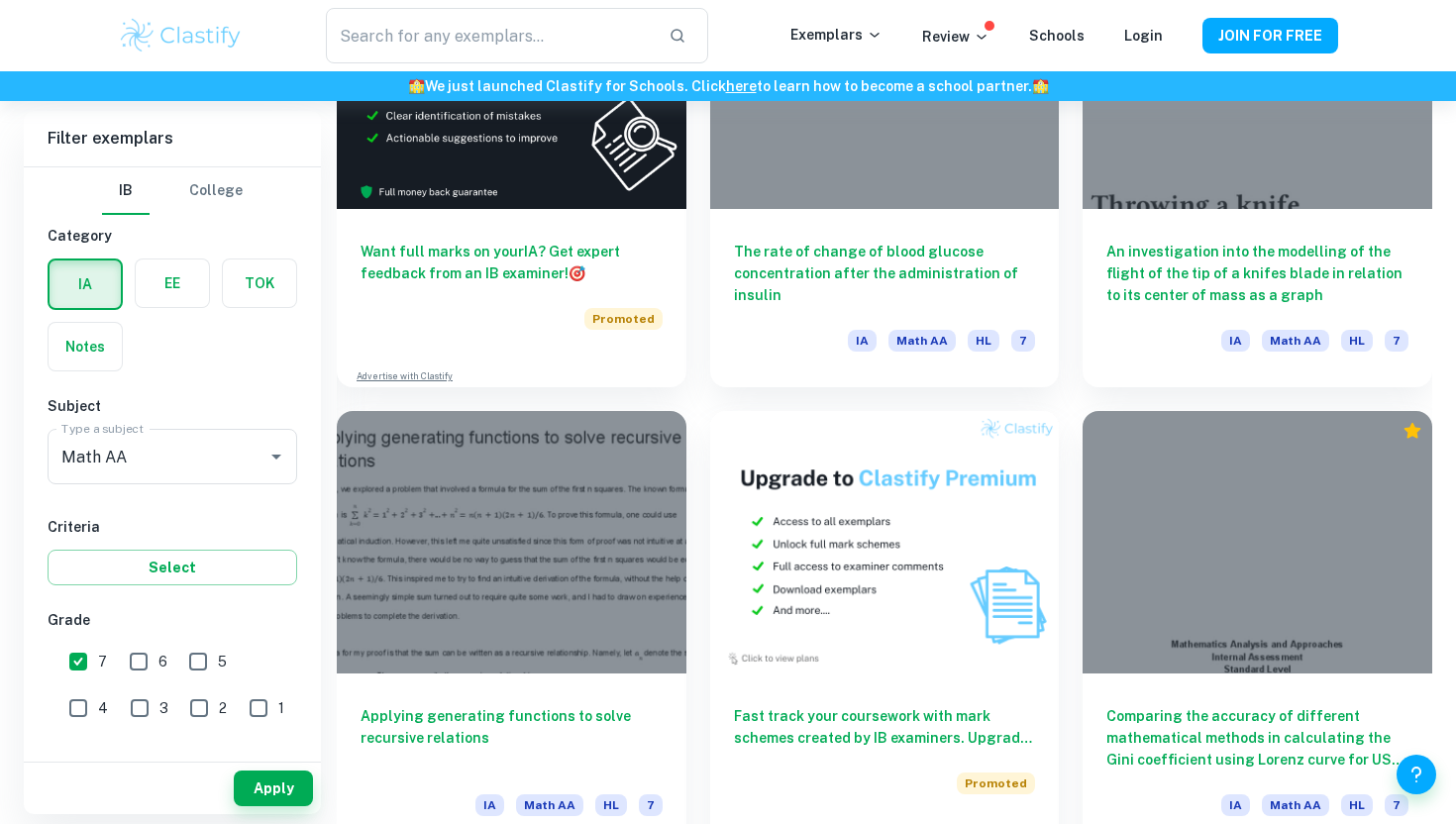 scroll, scrollTop: 4460, scrollLeft: 0, axis: vertical 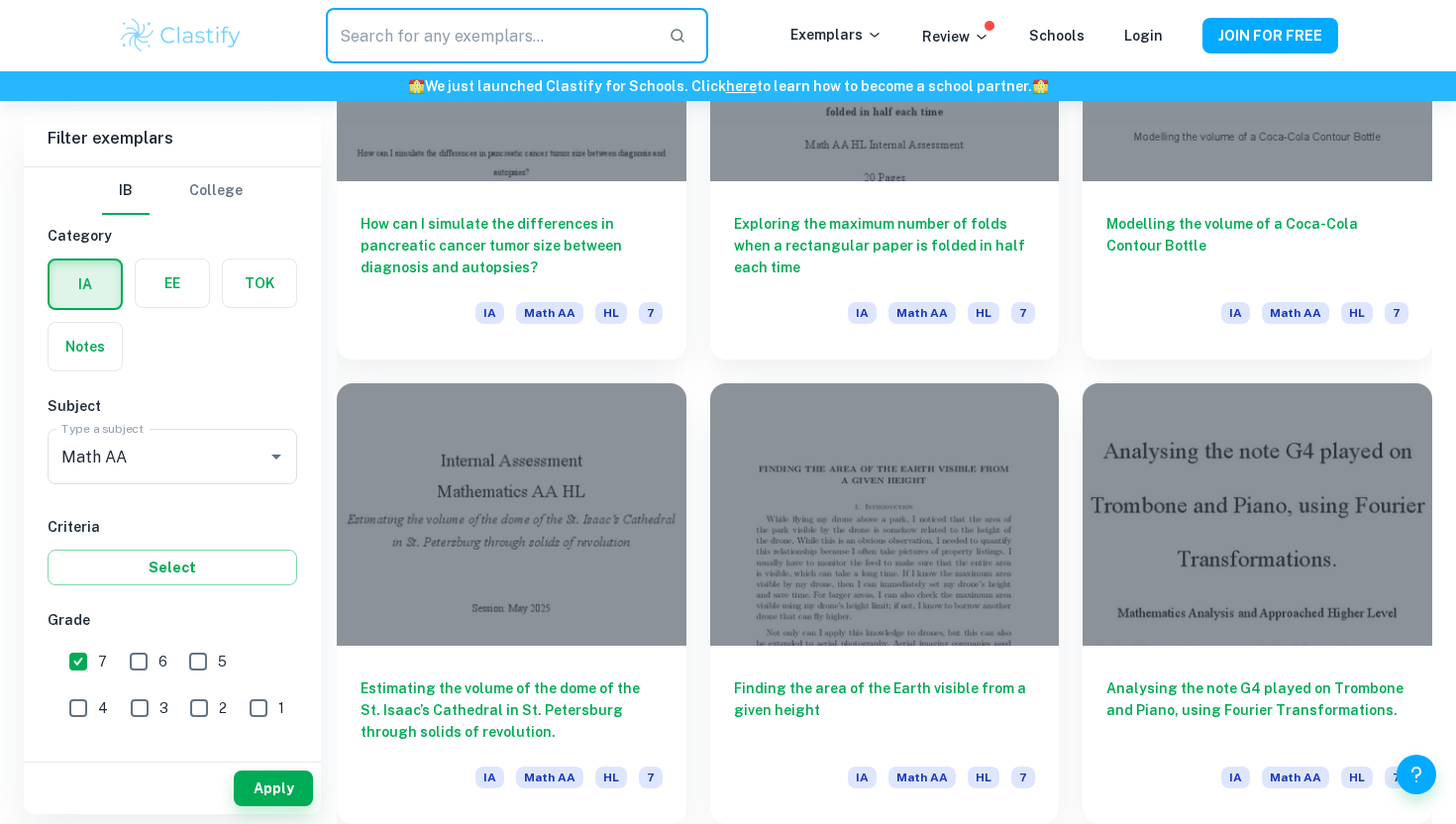 click at bounding box center (489, 36) 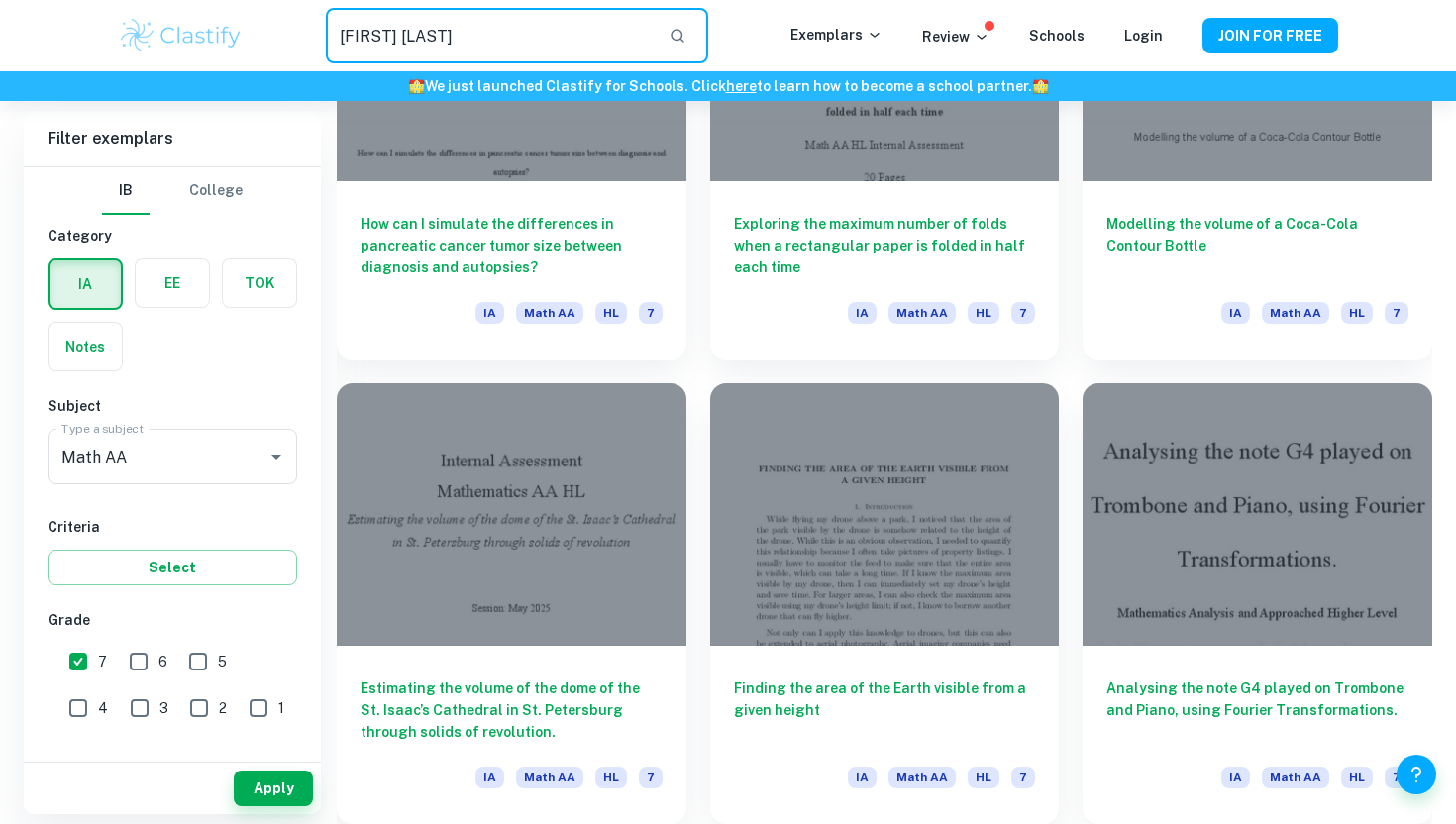 type on "[FIRST] [LAST]" 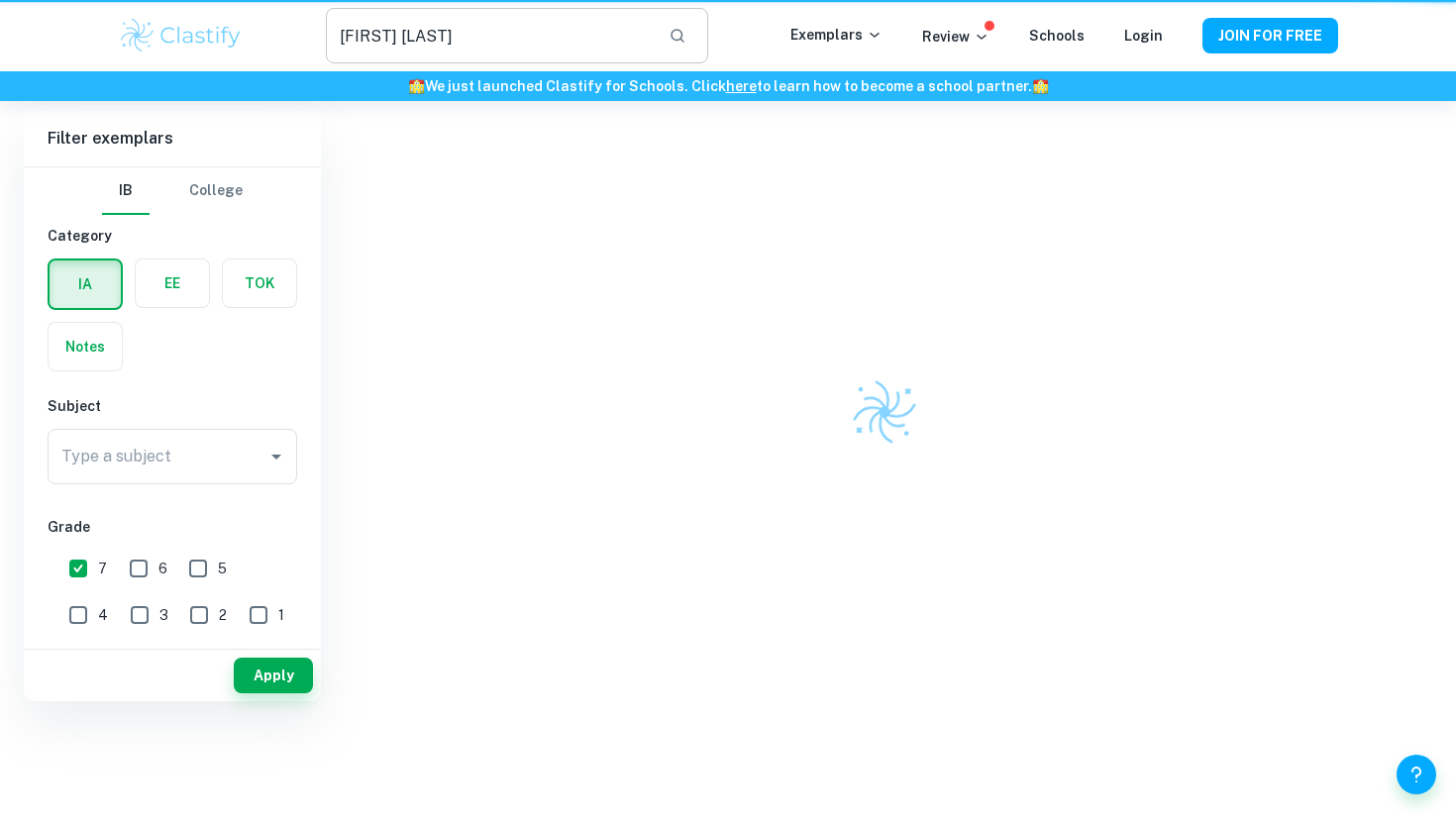 scroll, scrollTop: 0, scrollLeft: 0, axis: both 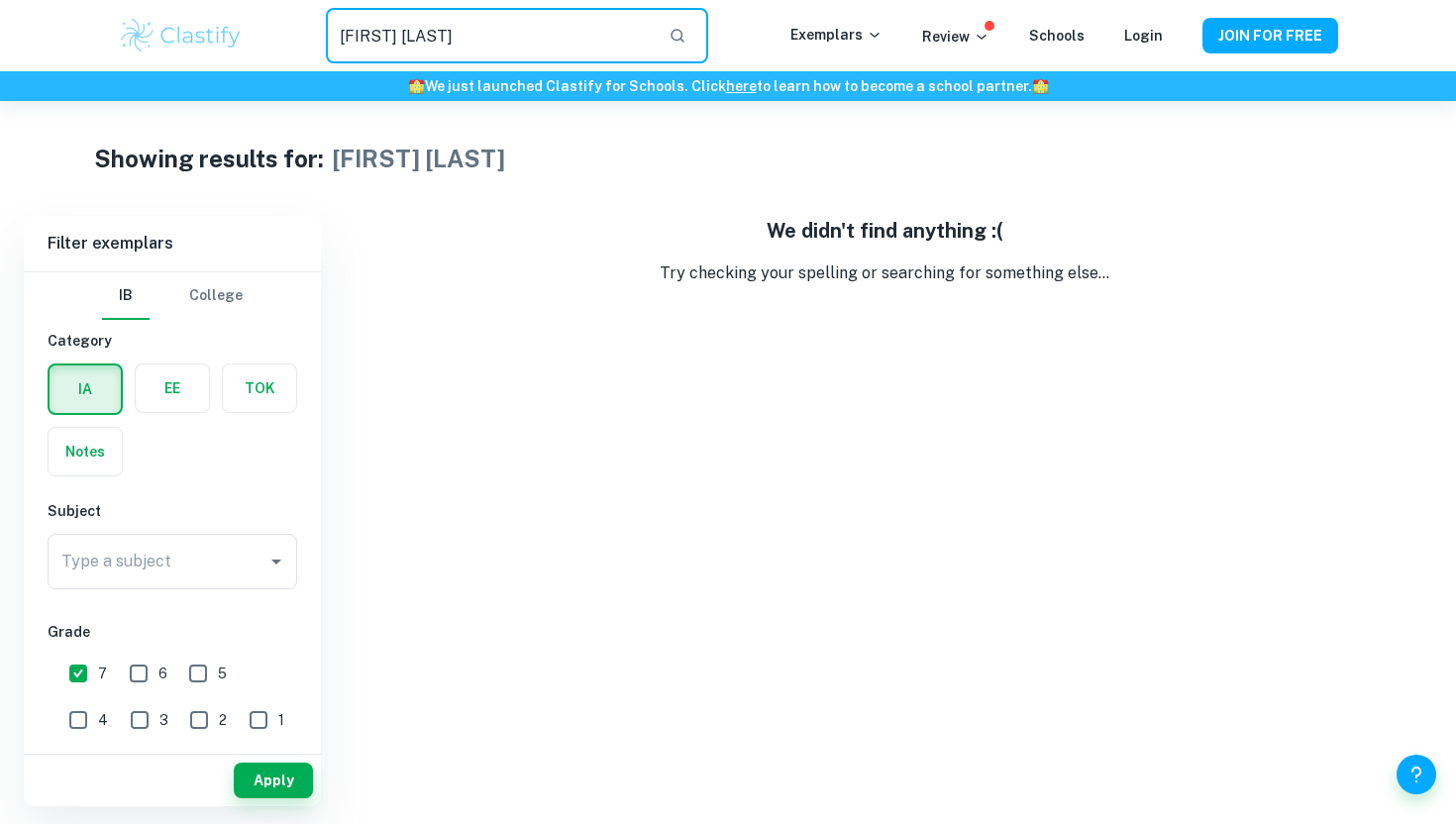 drag, startPoint x: 517, startPoint y: 36, endPoint x: 67, endPoint y: -12, distance: 452.5528 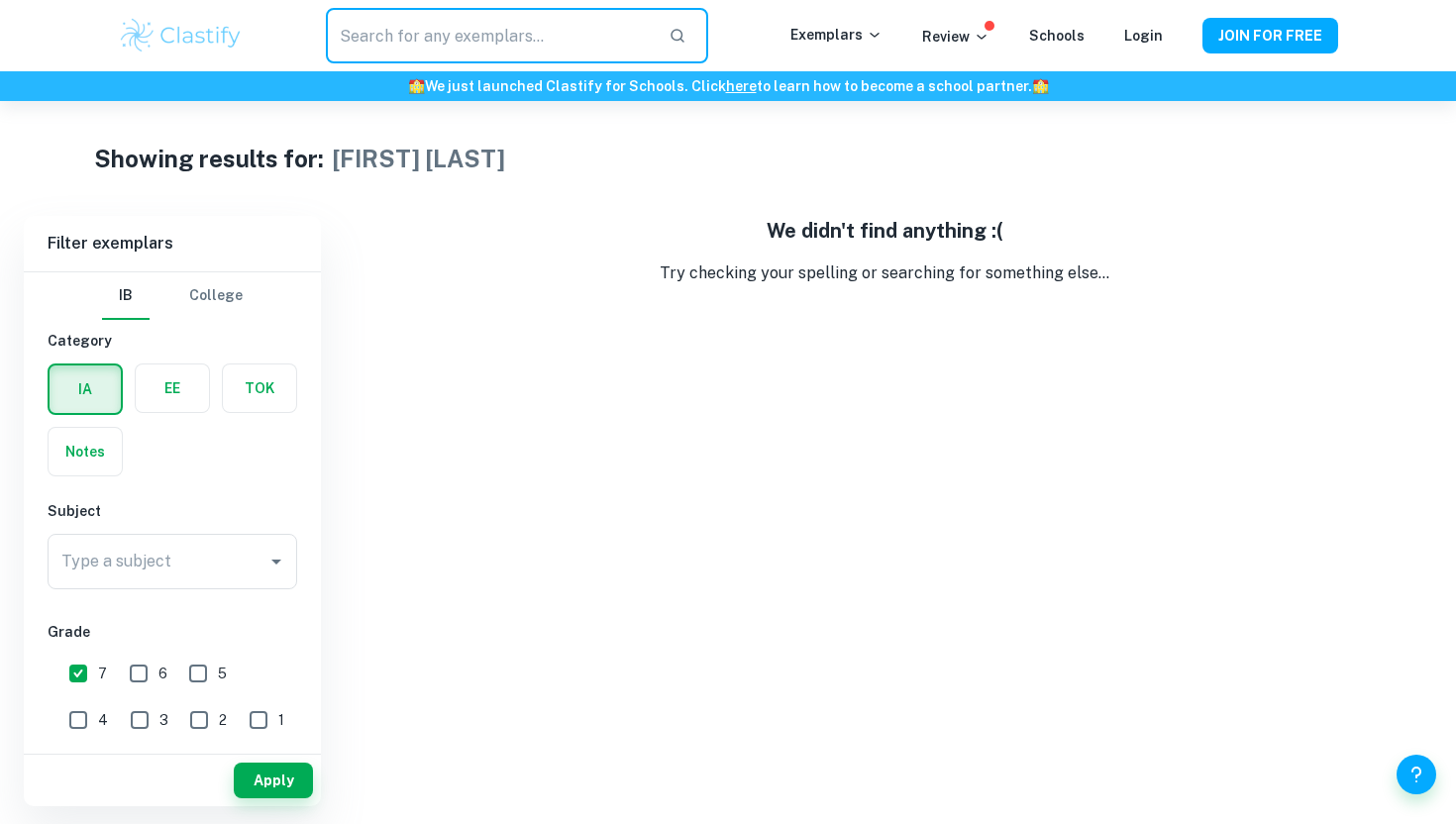 type 